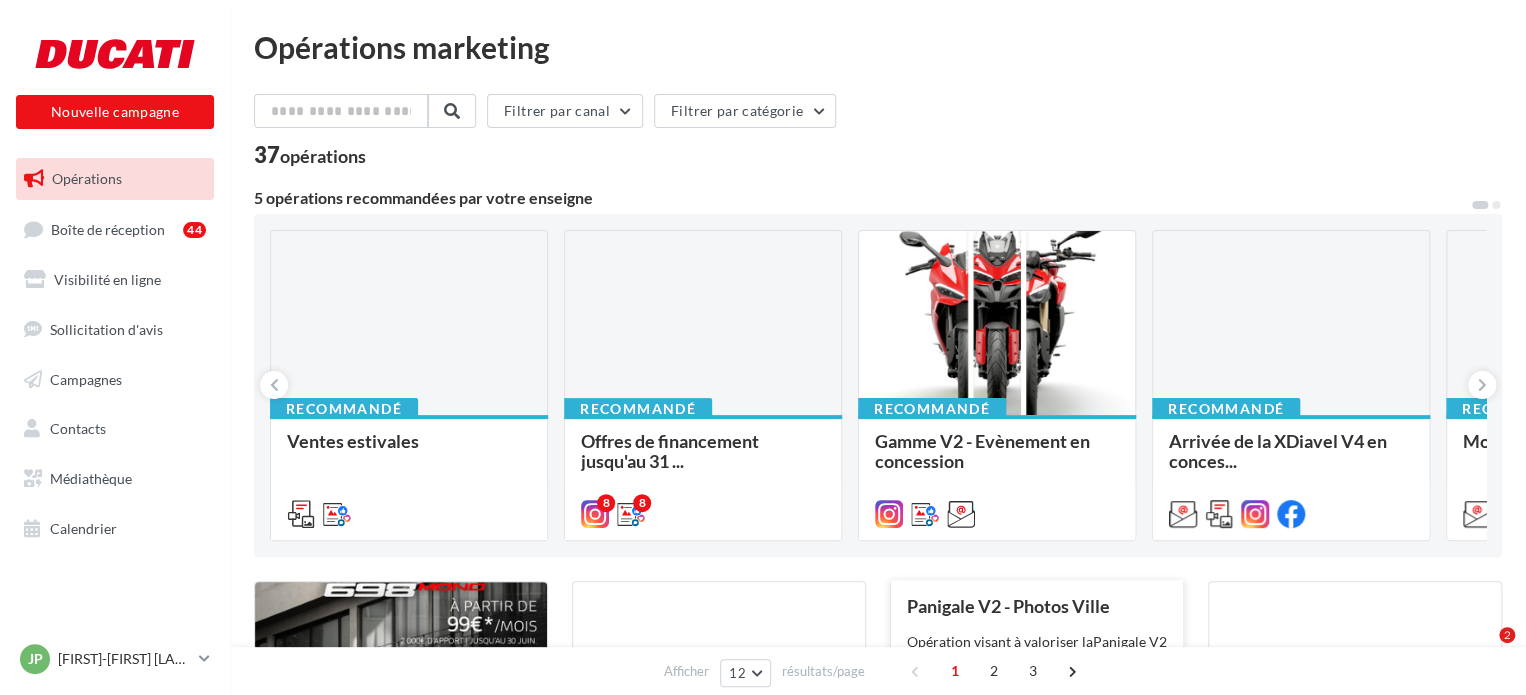scroll, scrollTop: 91, scrollLeft: 0, axis: vertical 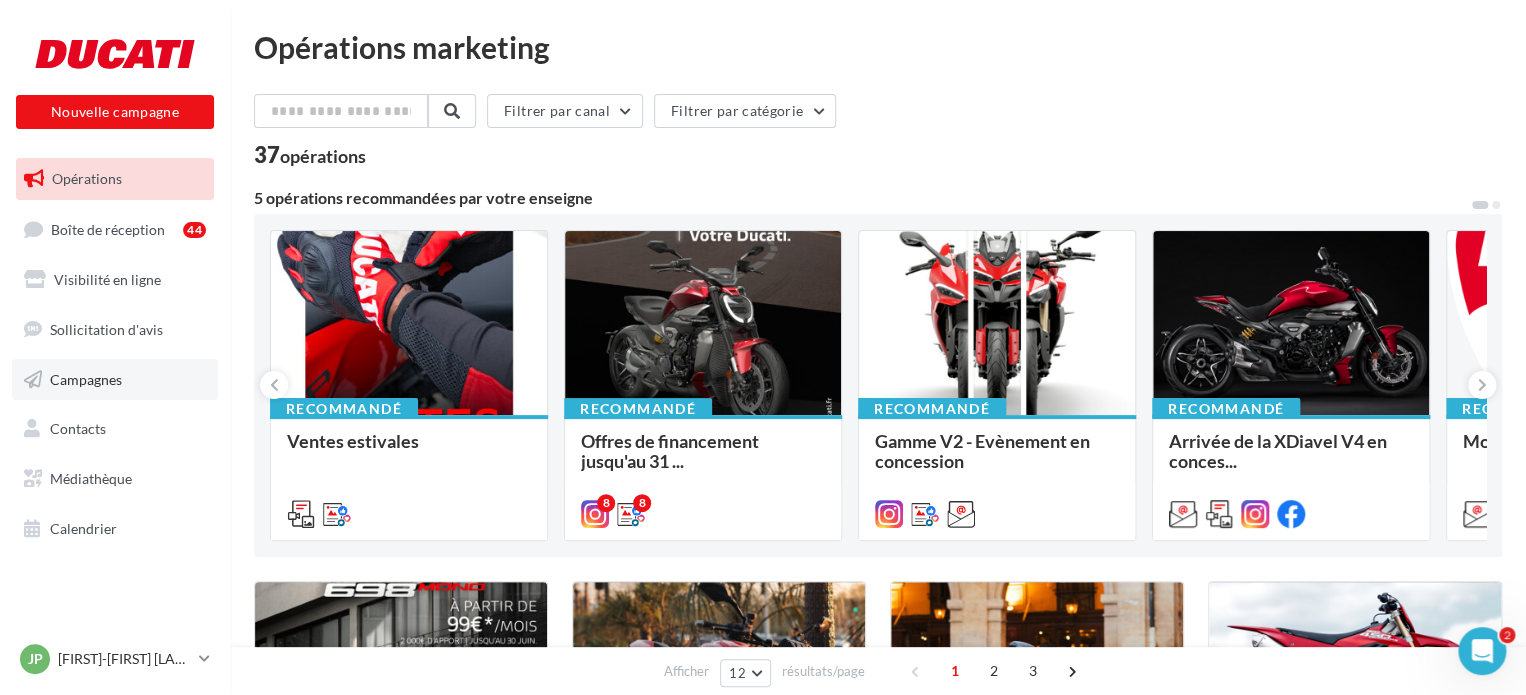 click on "Campagnes" at bounding box center [86, 378] 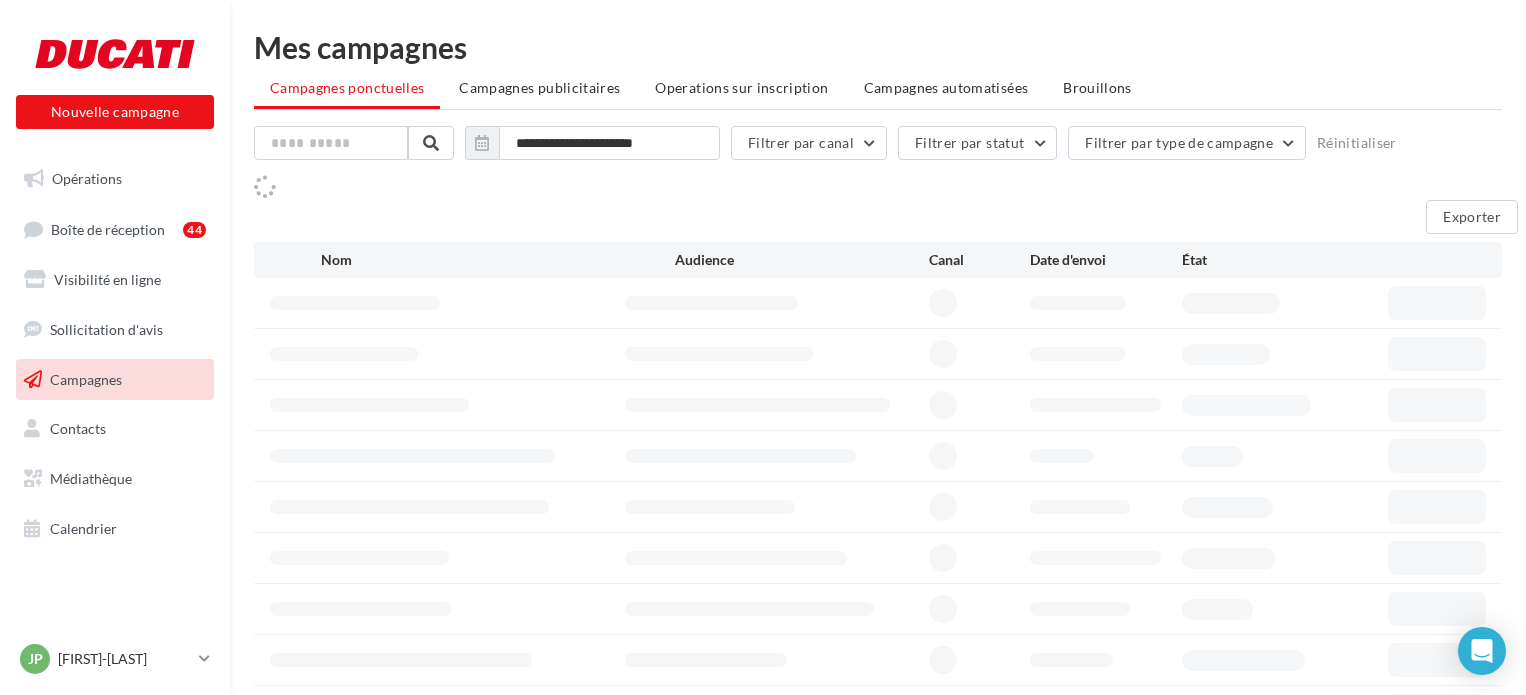 scroll, scrollTop: 0, scrollLeft: 0, axis: both 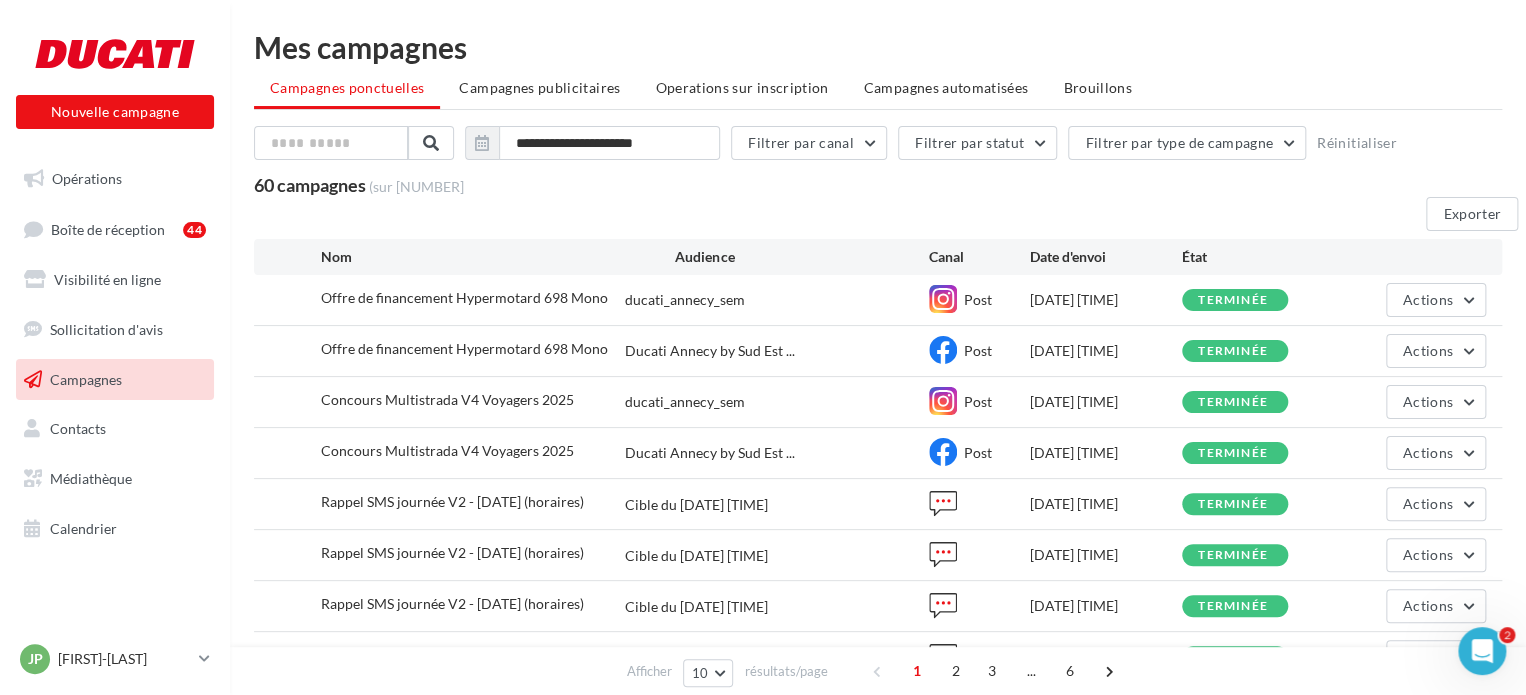 click on "Campagnes" at bounding box center (115, 380) 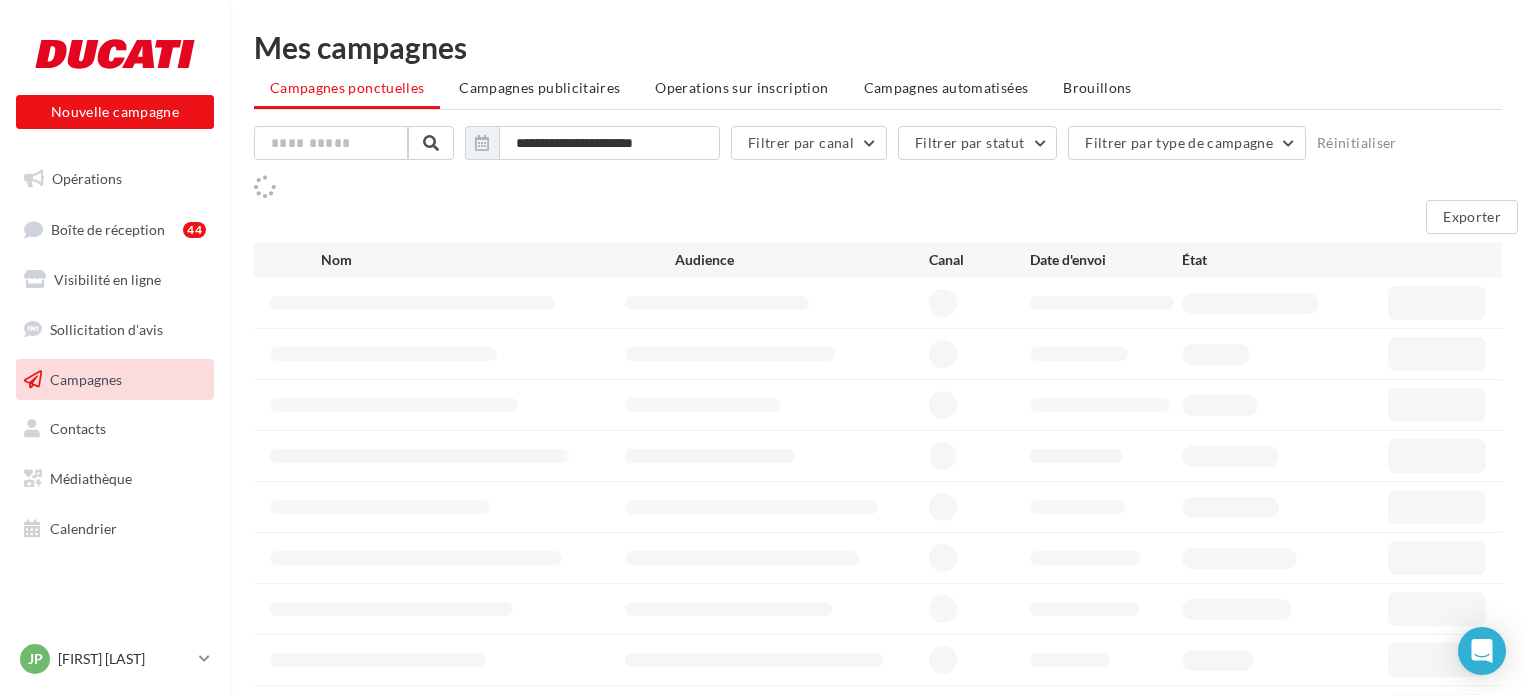 scroll, scrollTop: 0, scrollLeft: 0, axis: both 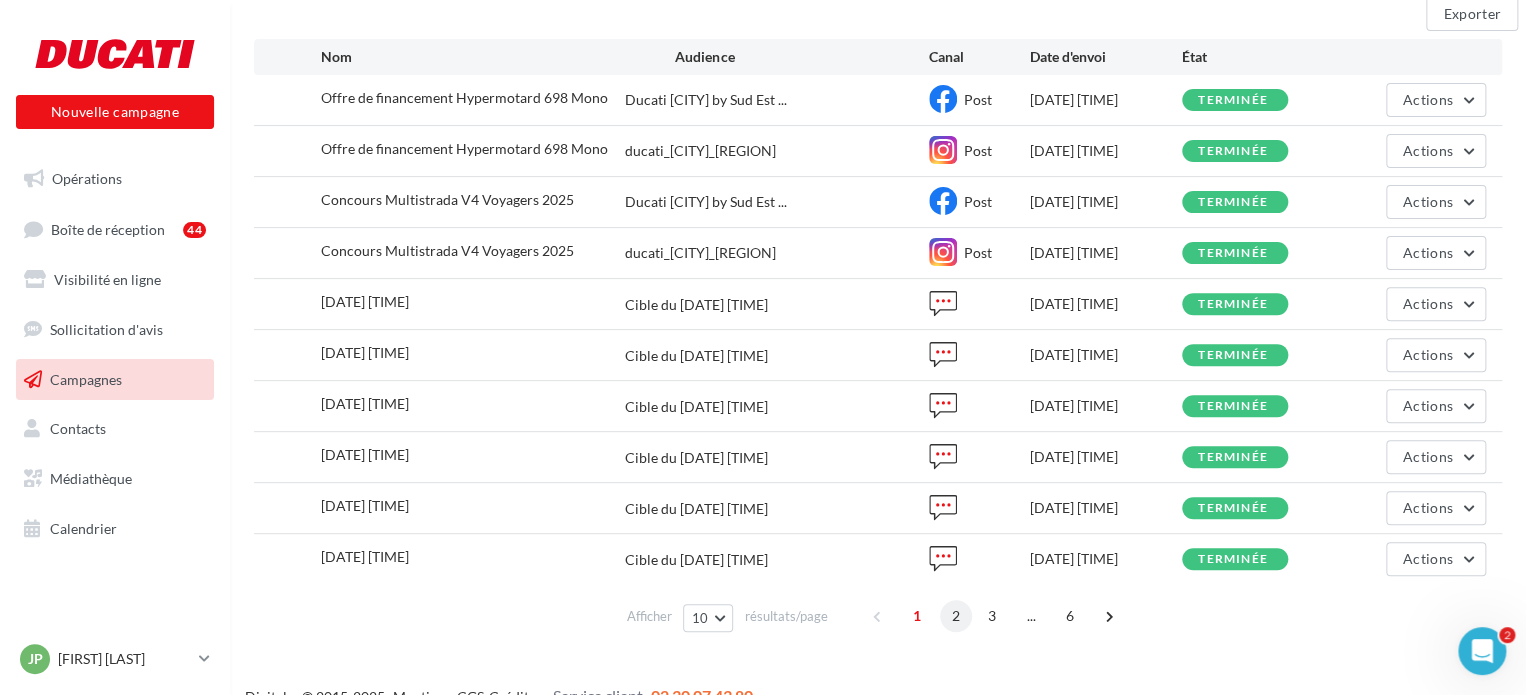 click on "2" at bounding box center [956, 616] 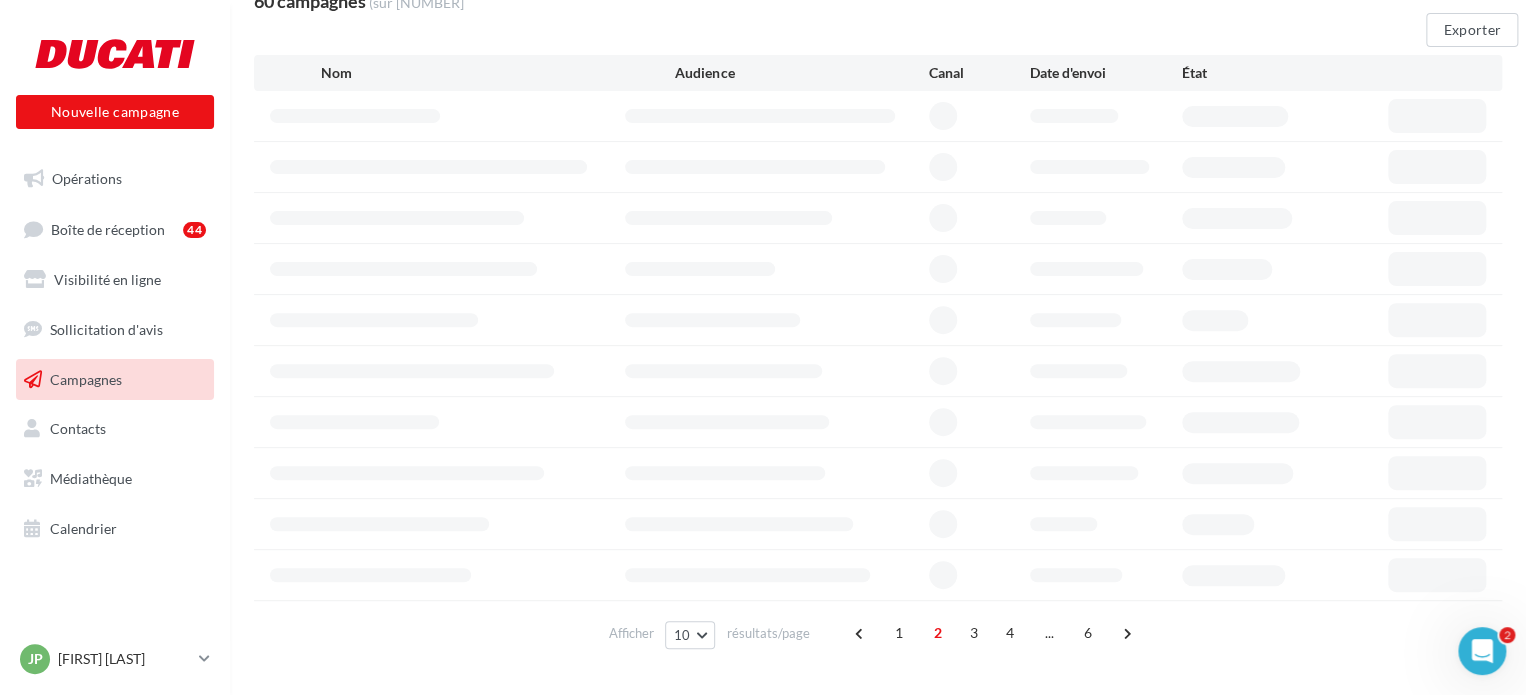 scroll, scrollTop: 193, scrollLeft: 0, axis: vertical 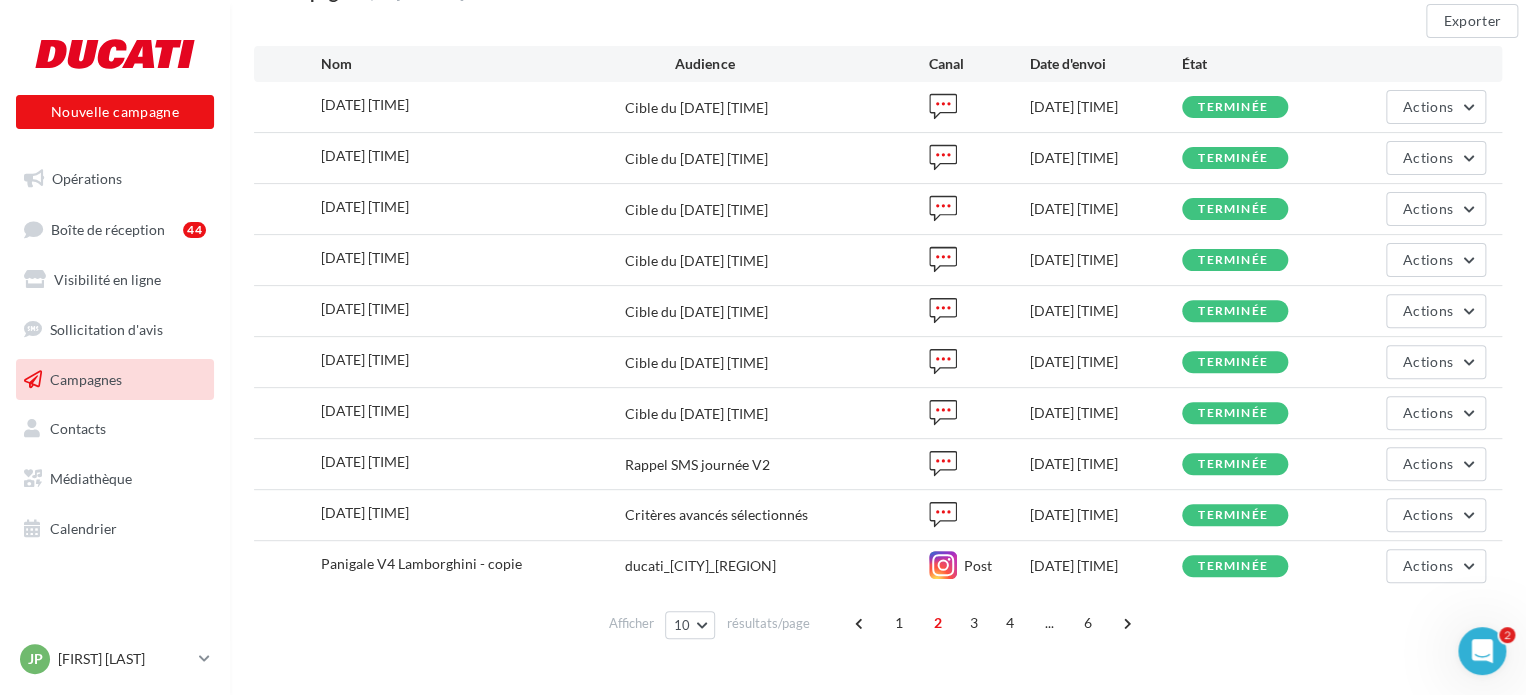 click on "1     2 3 4   ...   6" at bounding box center [995, 623] 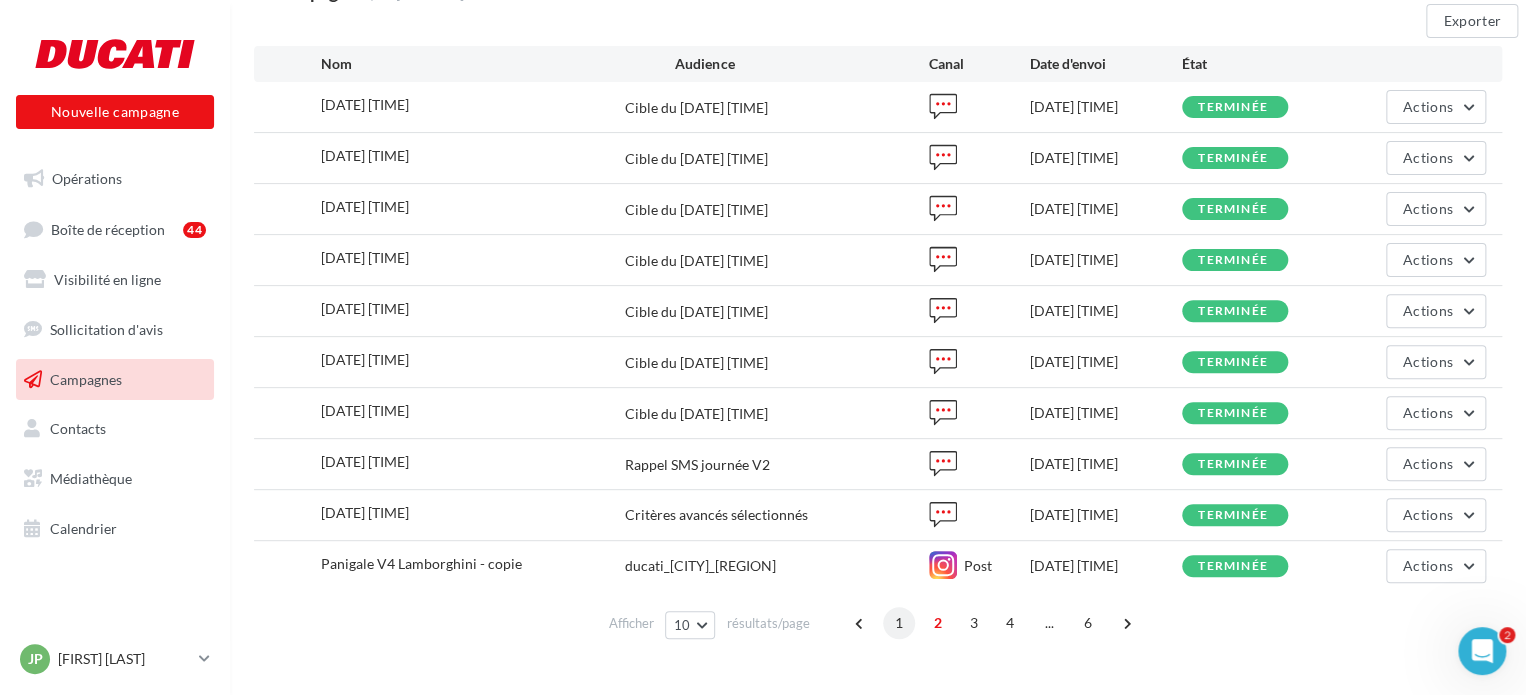 click on "1" at bounding box center [899, 623] 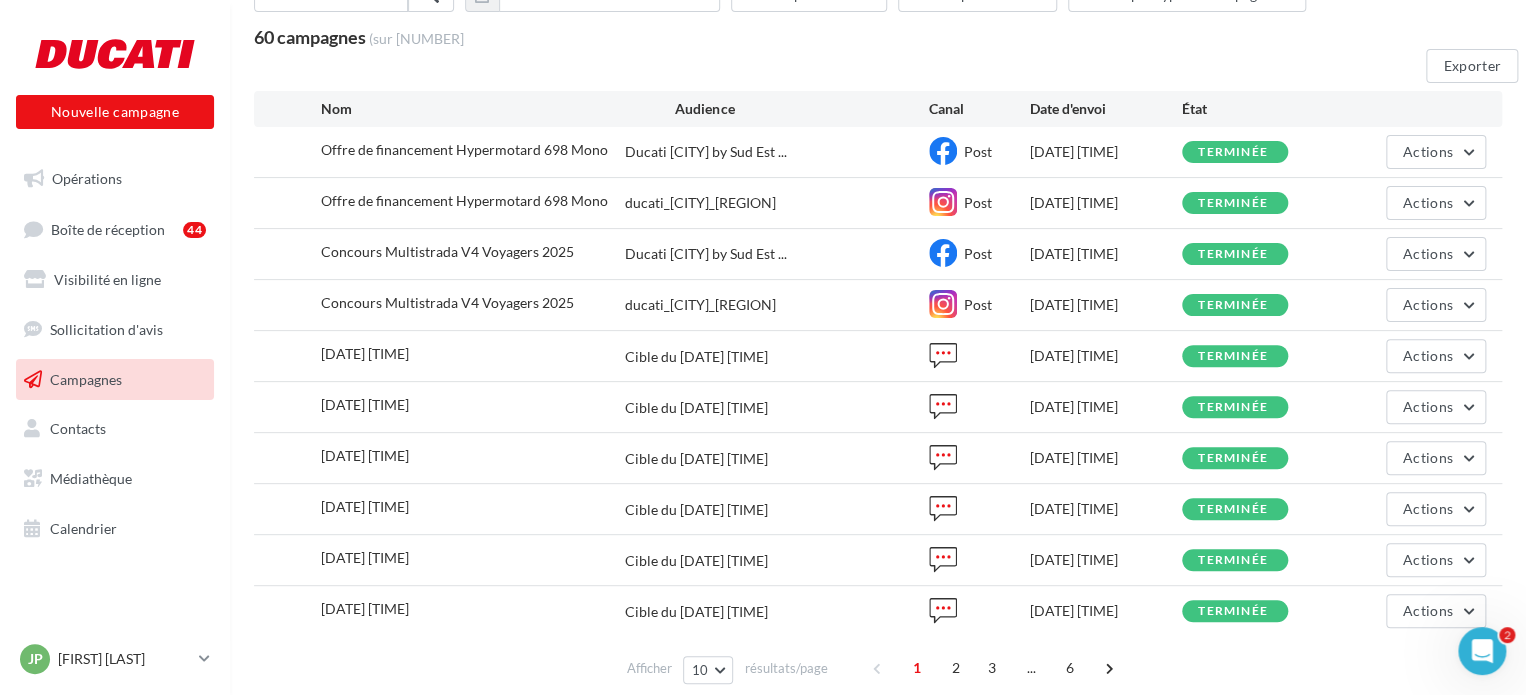 scroll, scrollTop: 27, scrollLeft: 0, axis: vertical 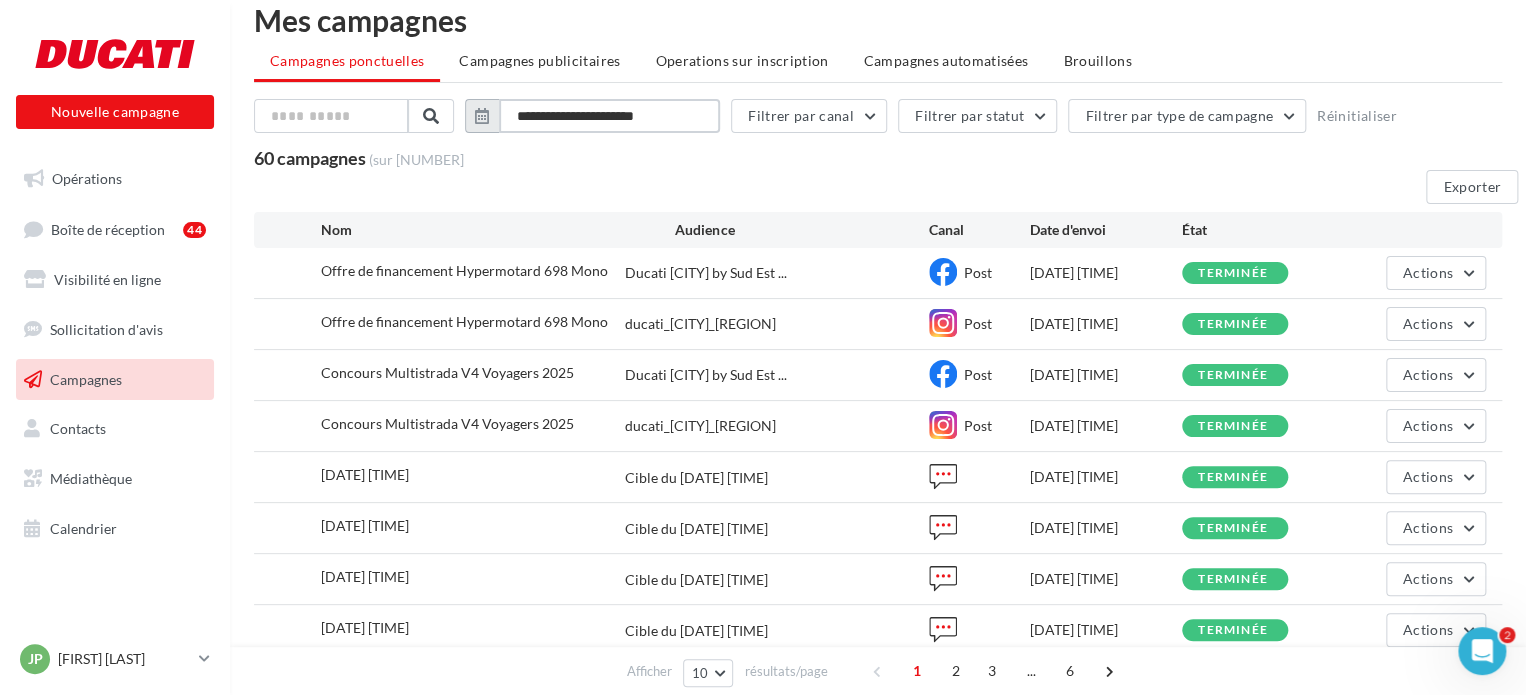 click on "**********" at bounding box center (609, 116) 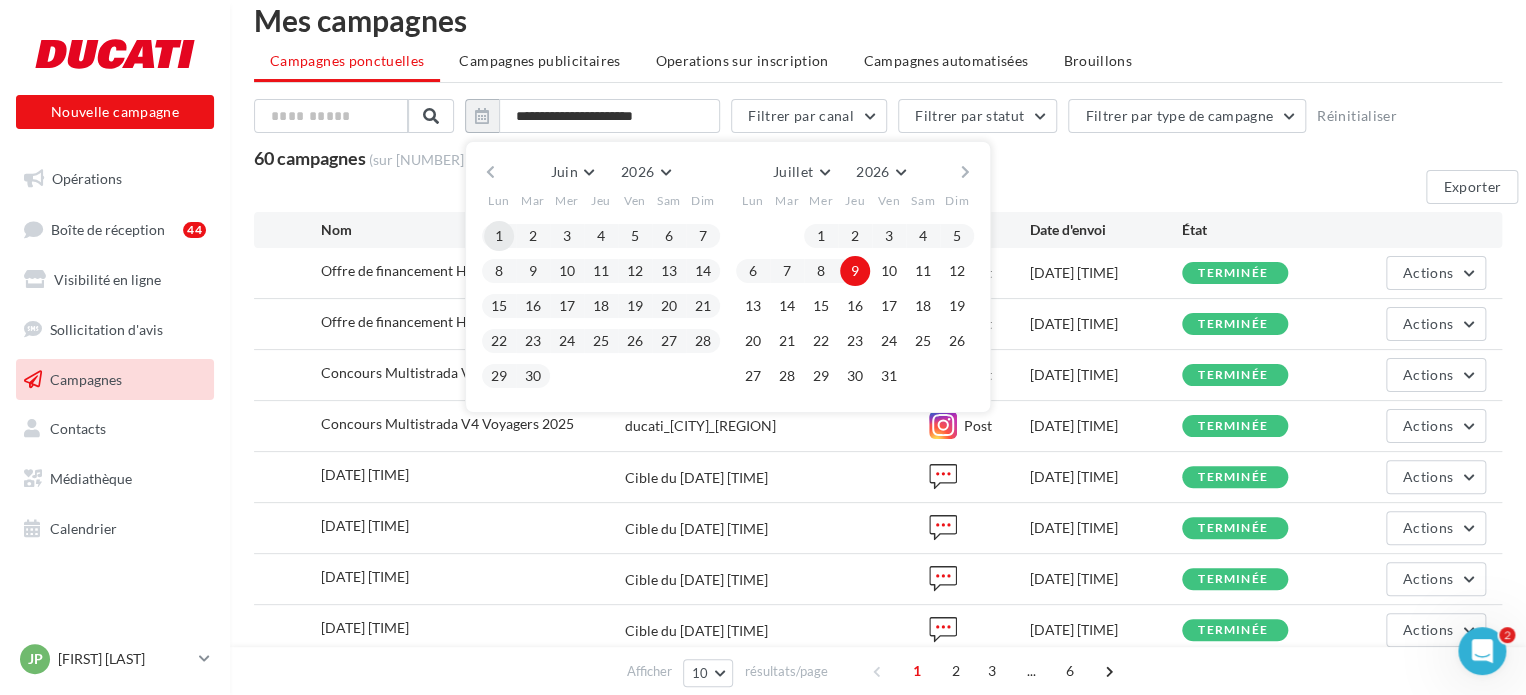 click on "1" at bounding box center (499, 236) 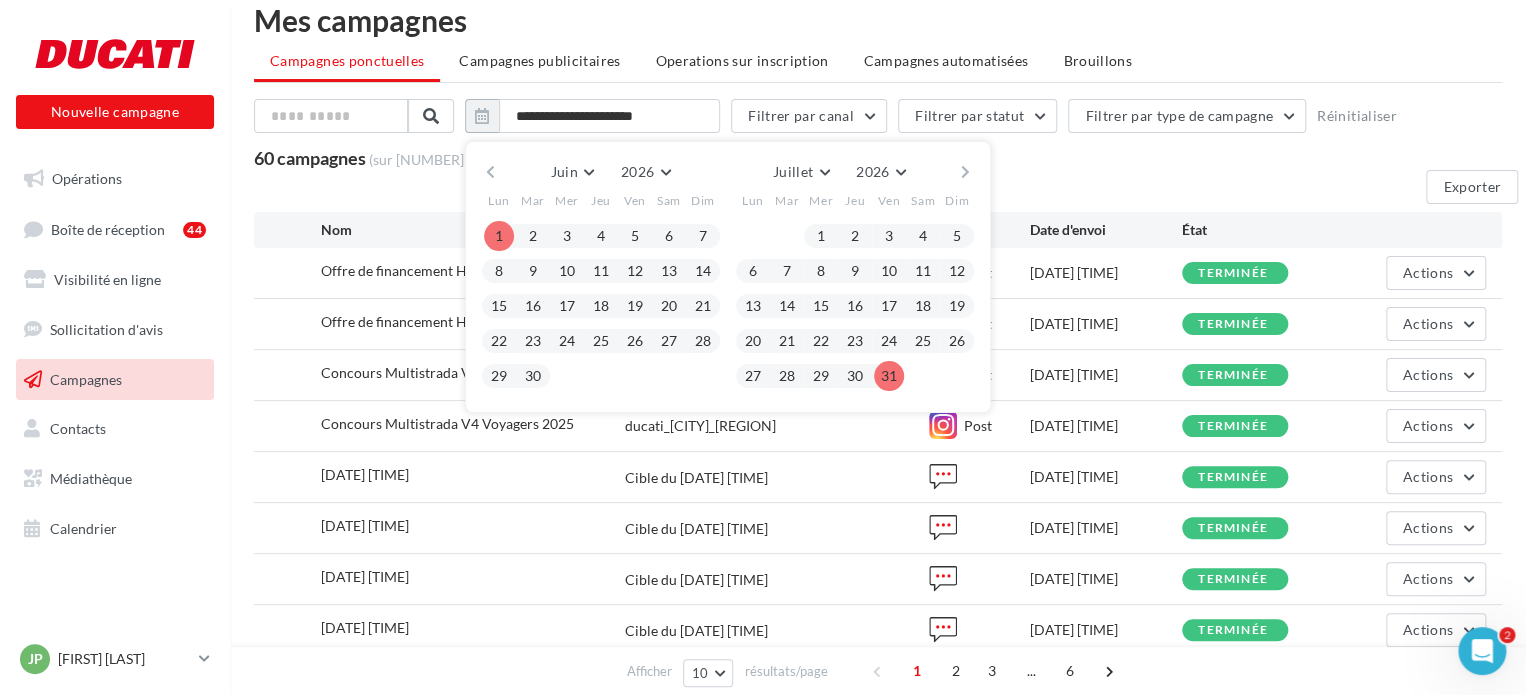click on "31" at bounding box center [499, 236] 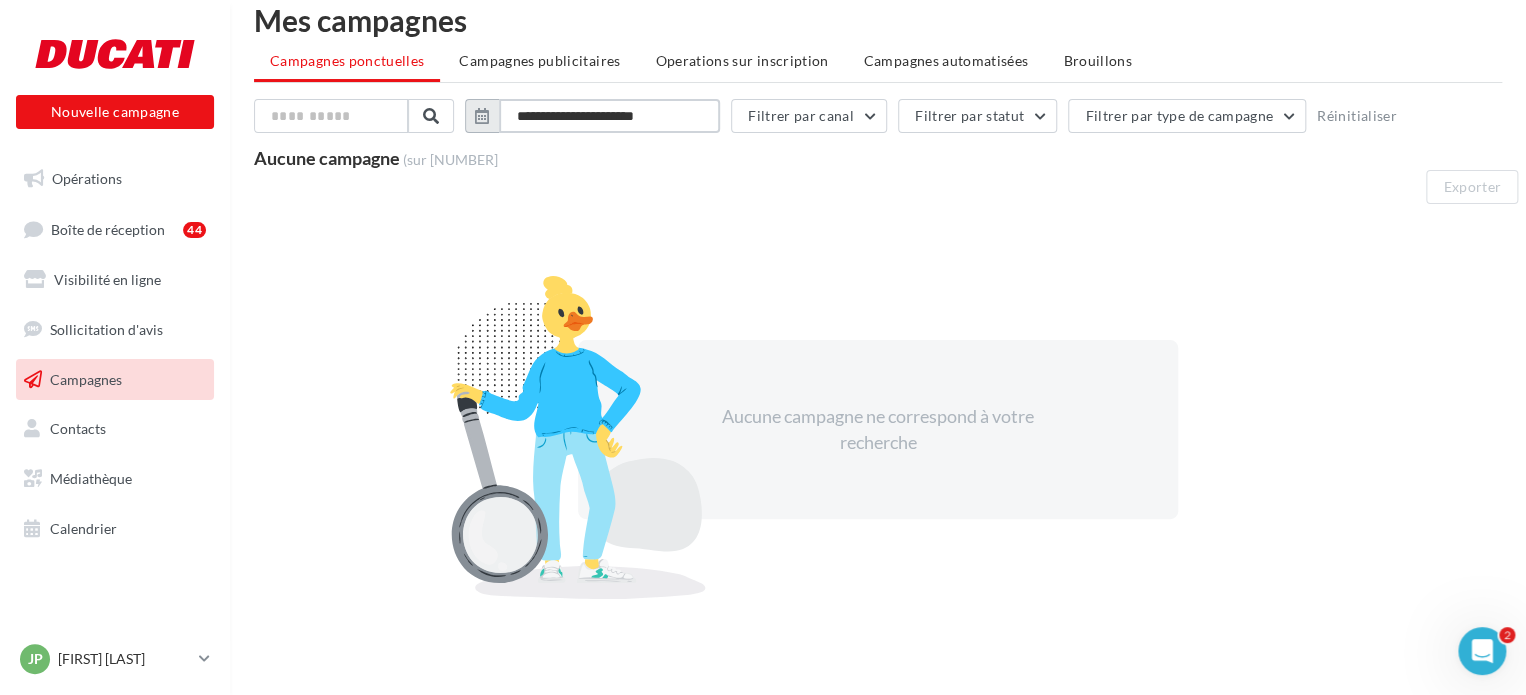 click on "**********" at bounding box center (609, 116) 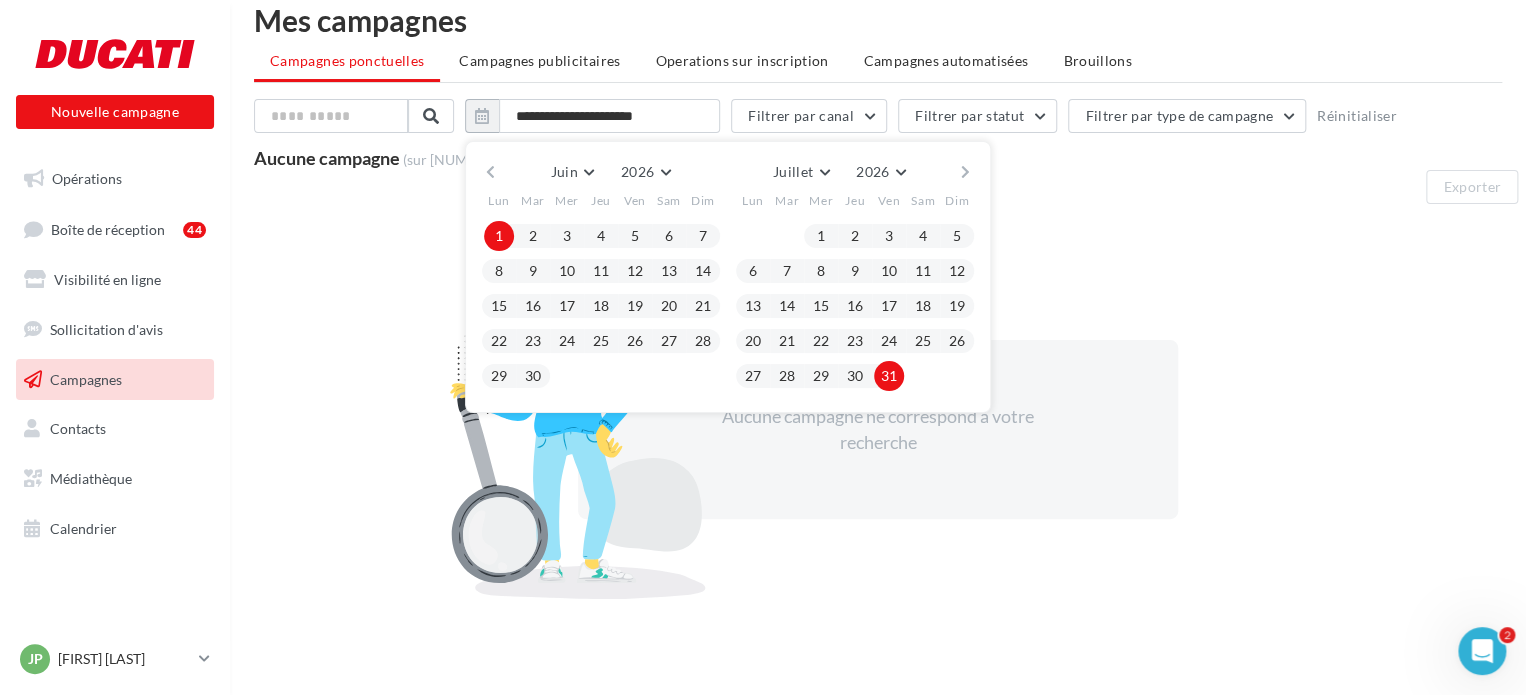 click at bounding box center [490, 172] 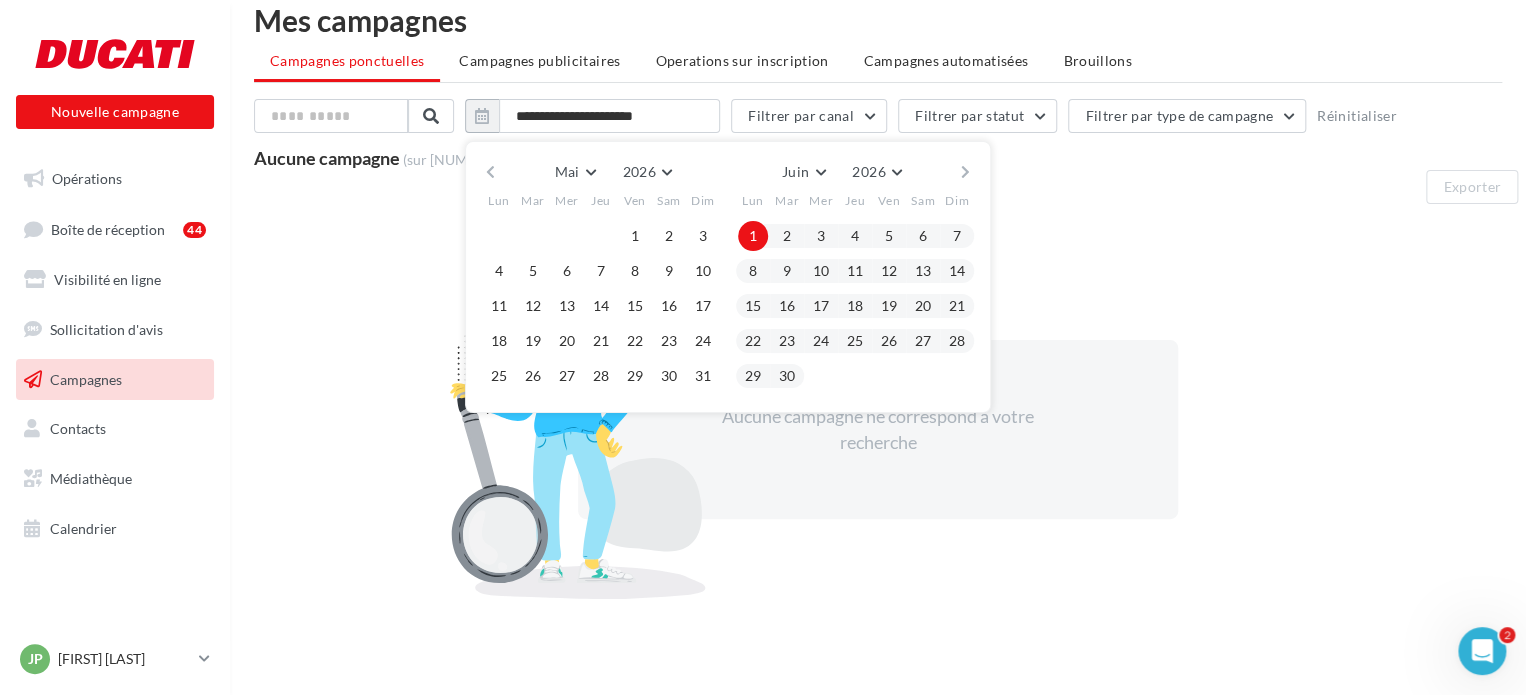 drag, startPoint x: 644, startPoint y: 235, endPoint x: 649, endPoint y: 245, distance: 11.18034 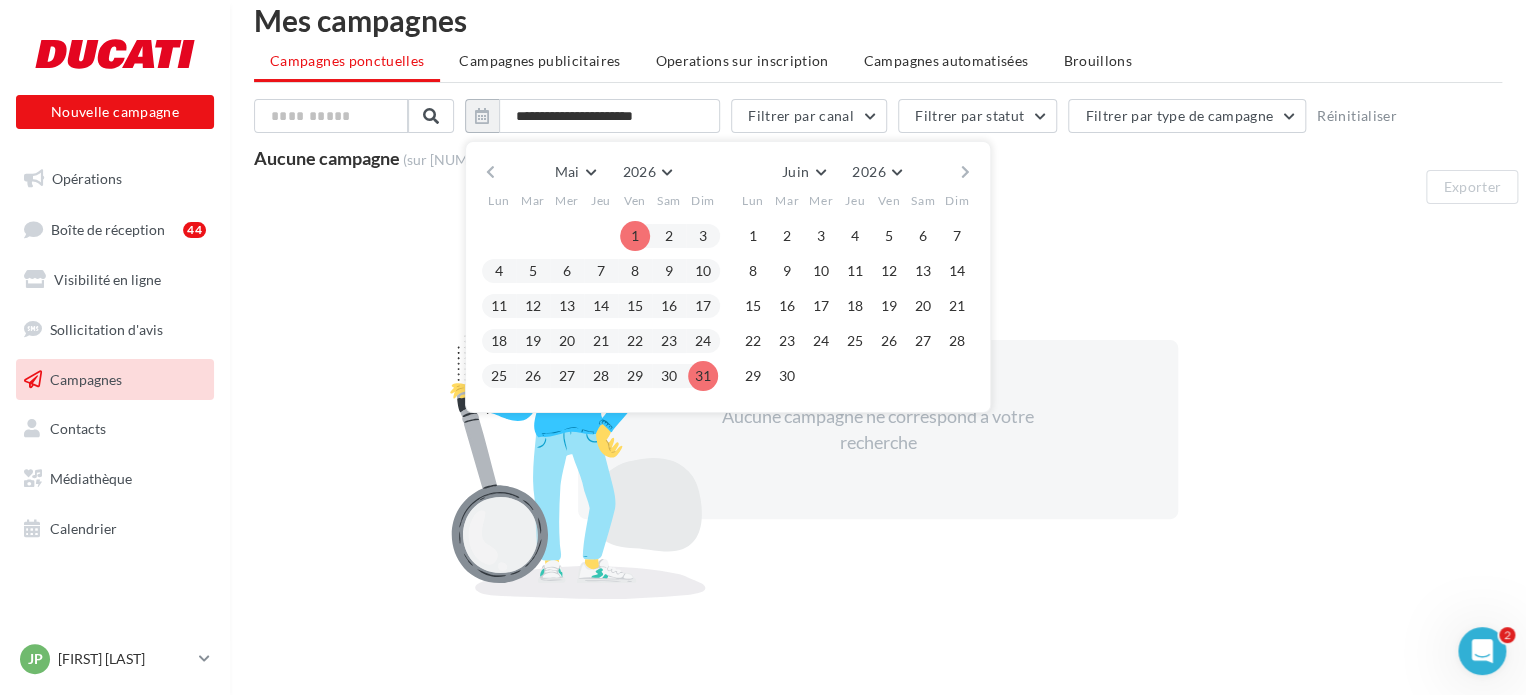 click on "31" at bounding box center (635, 236) 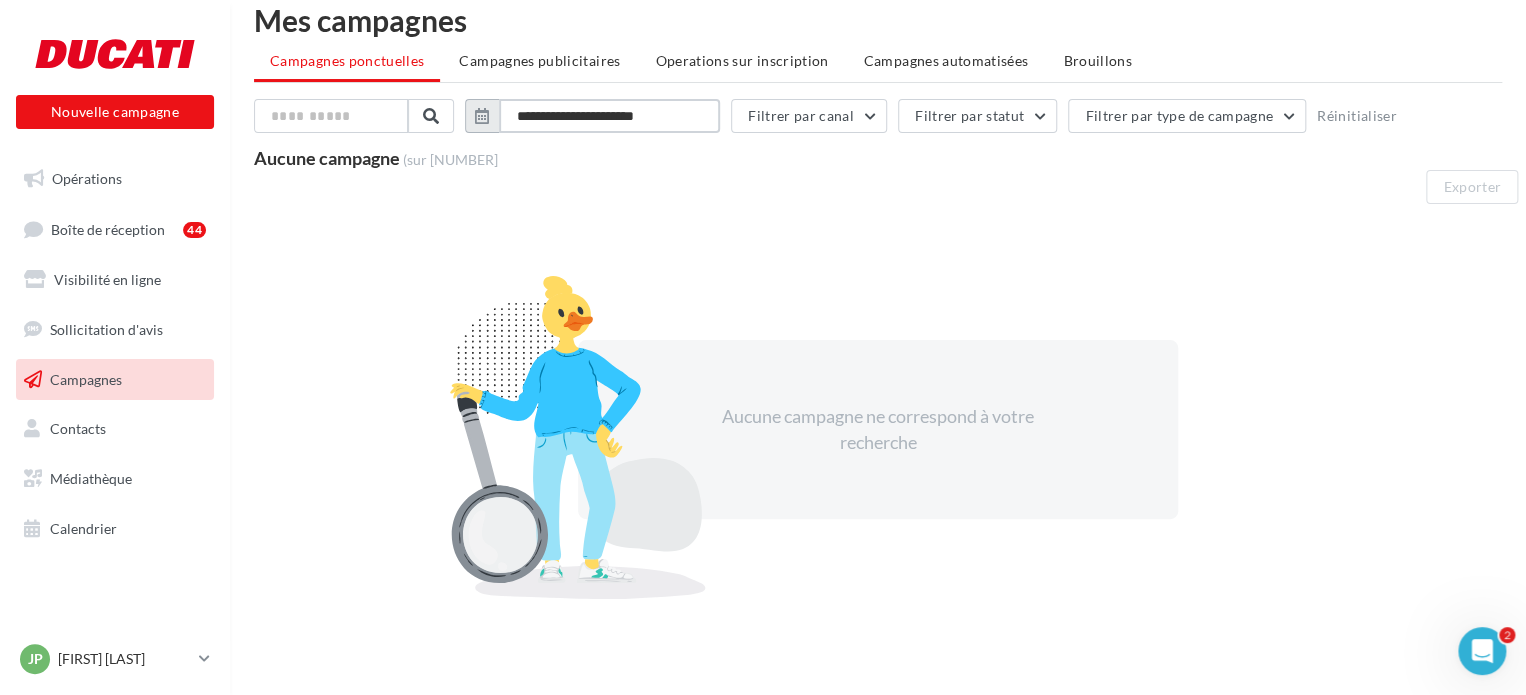click on "**********" at bounding box center [609, 116] 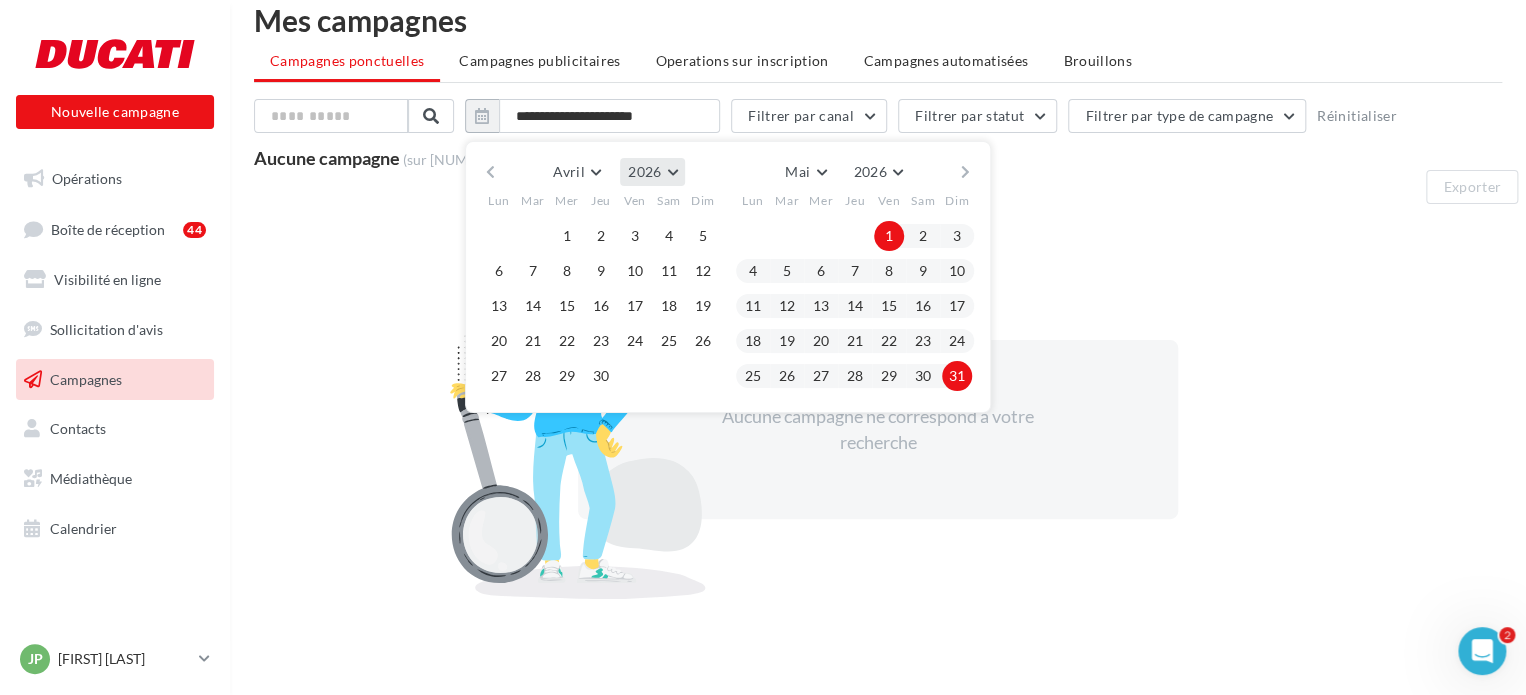 click on "2026" at bounding box center [652, 172] 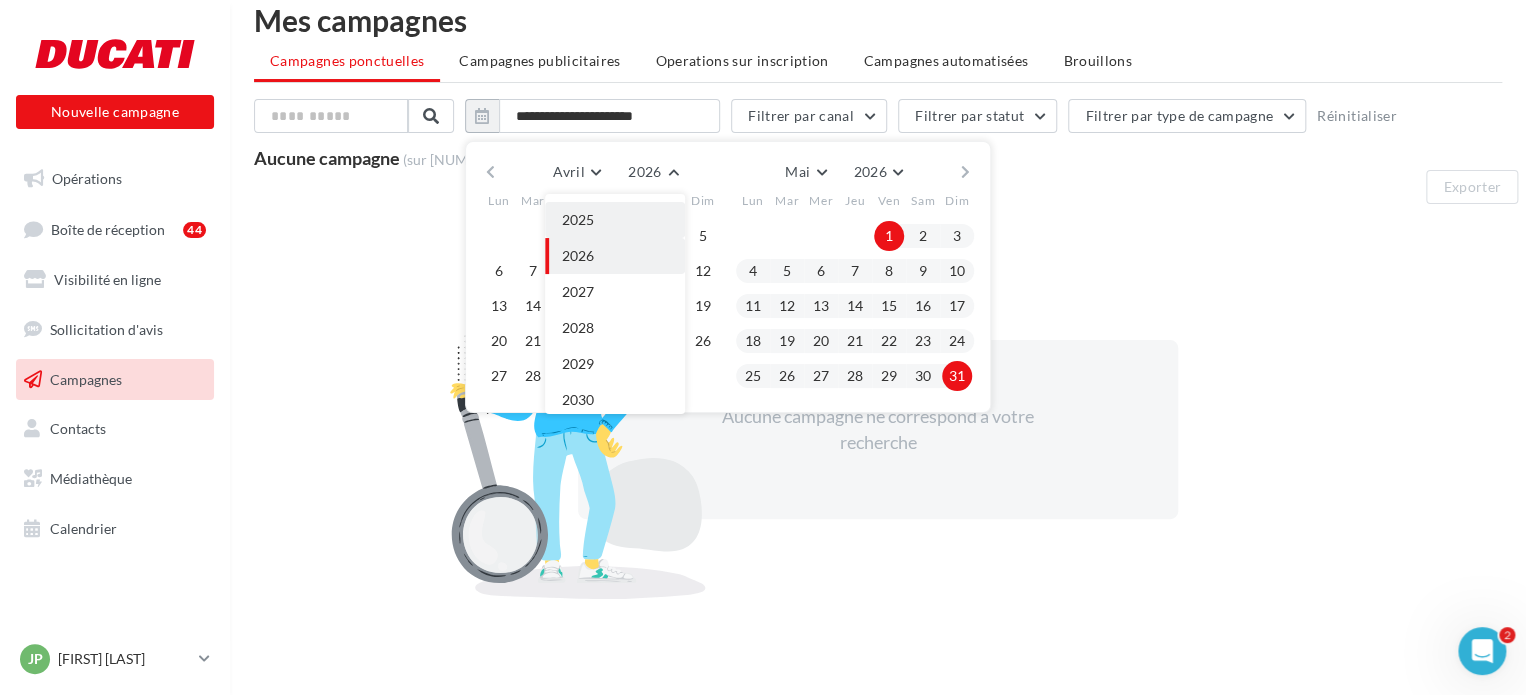 click on "2025" at bounding box center (615, 4) 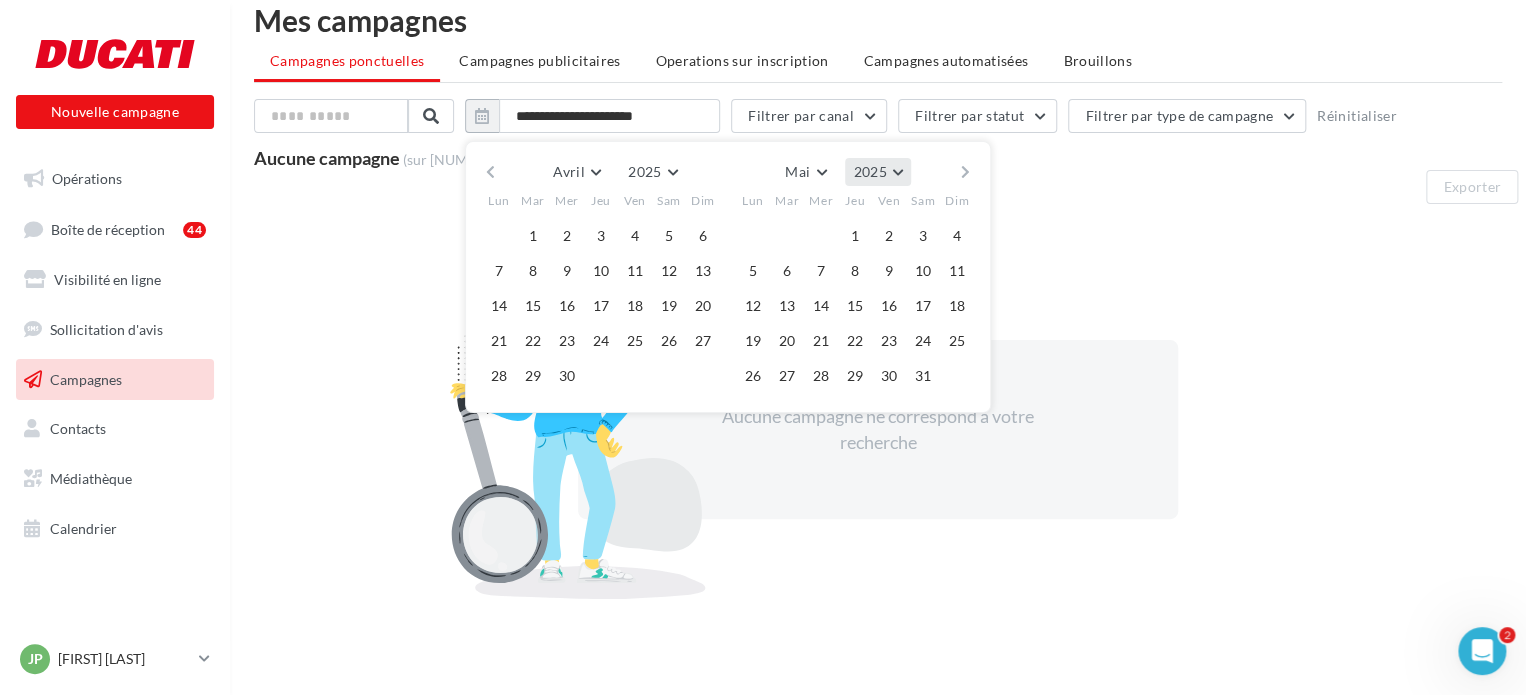 click on "2025" at bounding box center (644, 171) 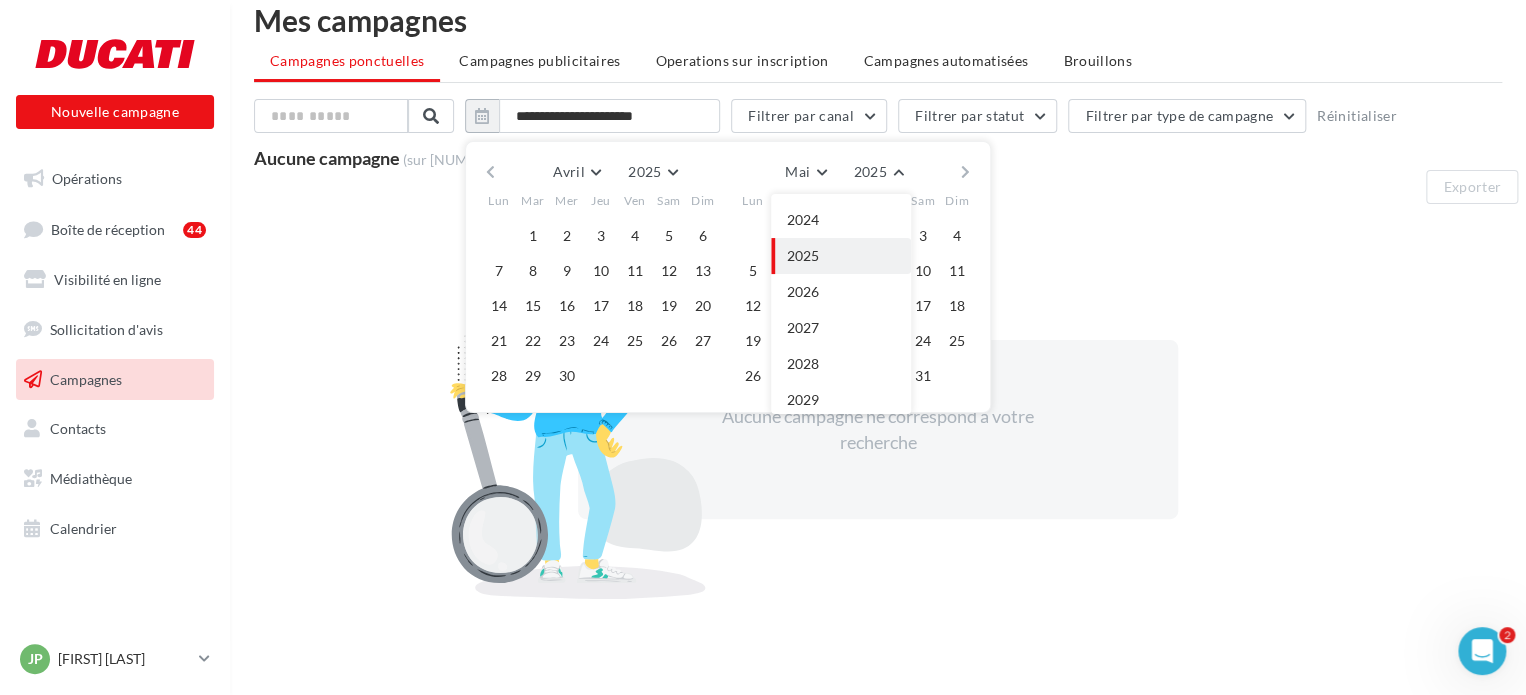 click on "2025" at bounding box center [841, 256] 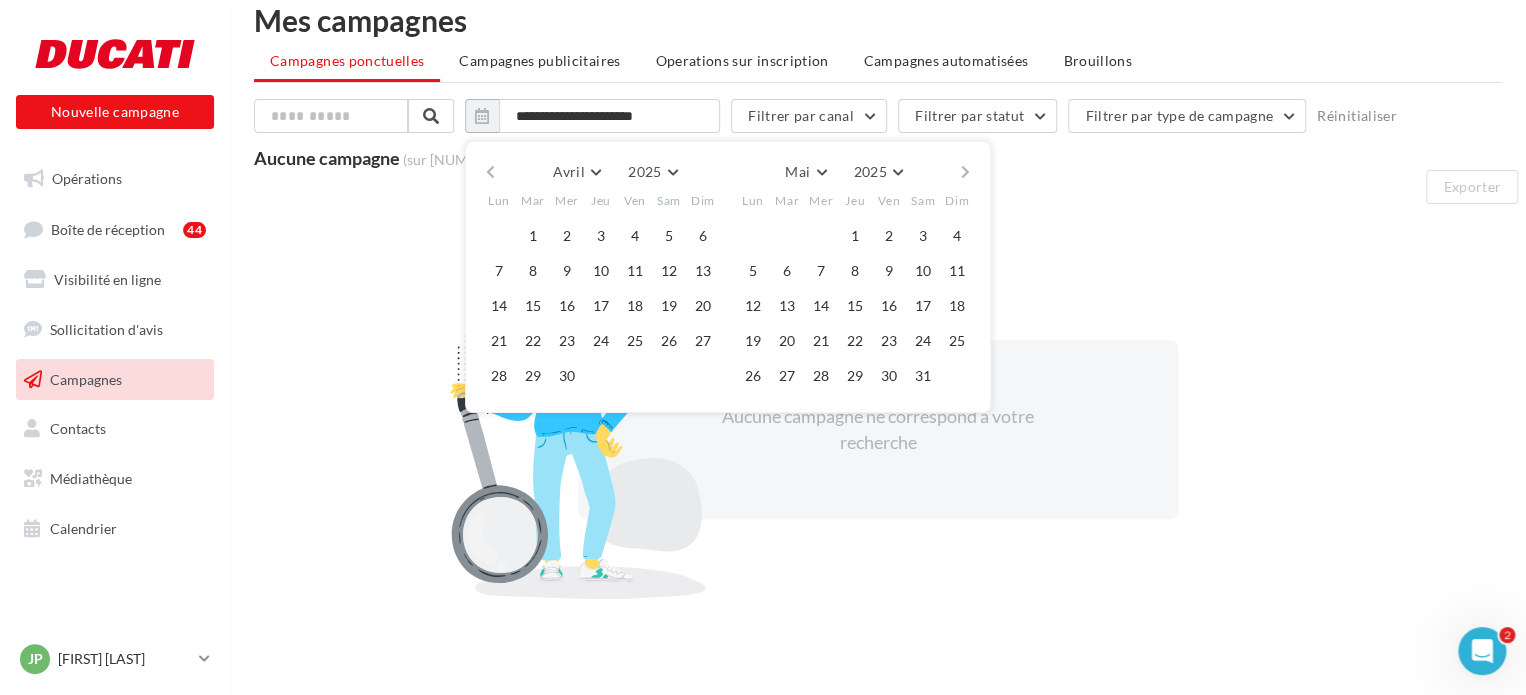 click at bounding box center (965, 172) 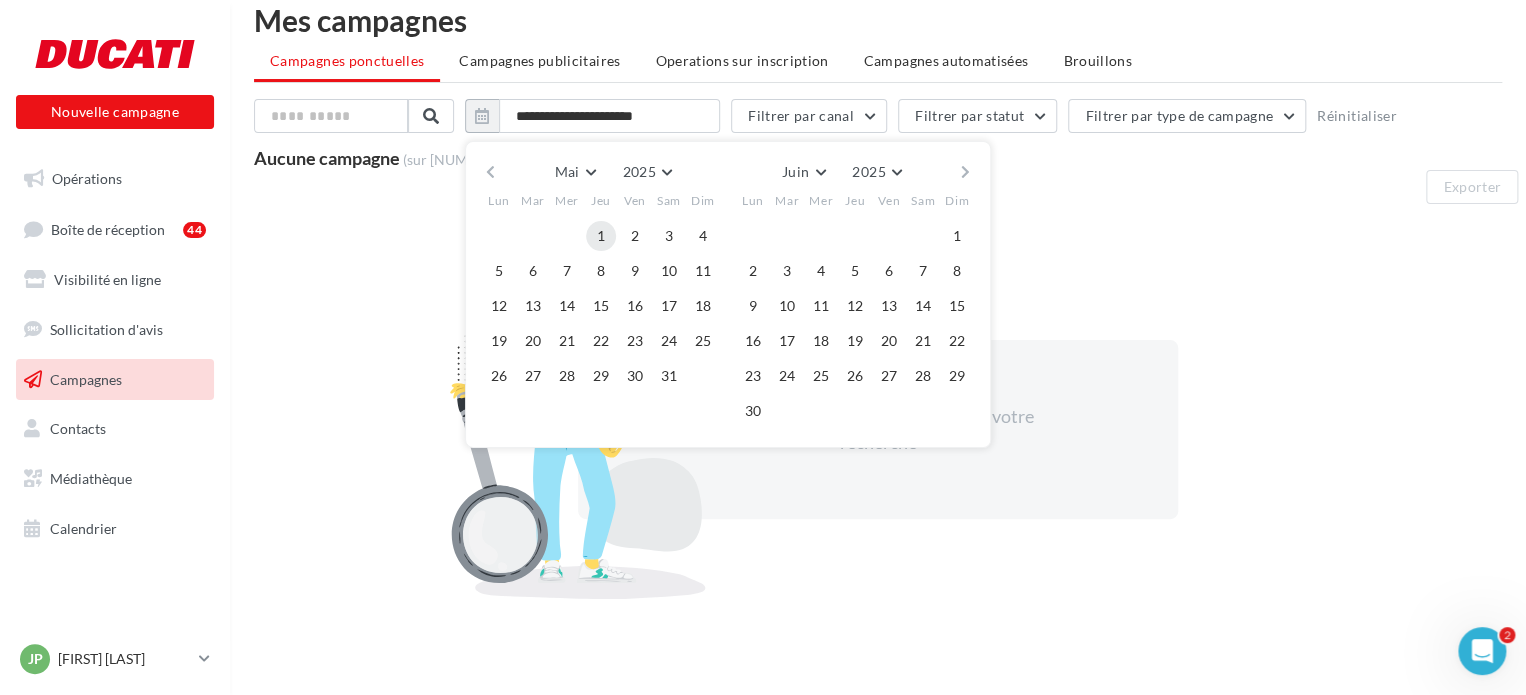 click on "1" at bounding box center (601, 236) 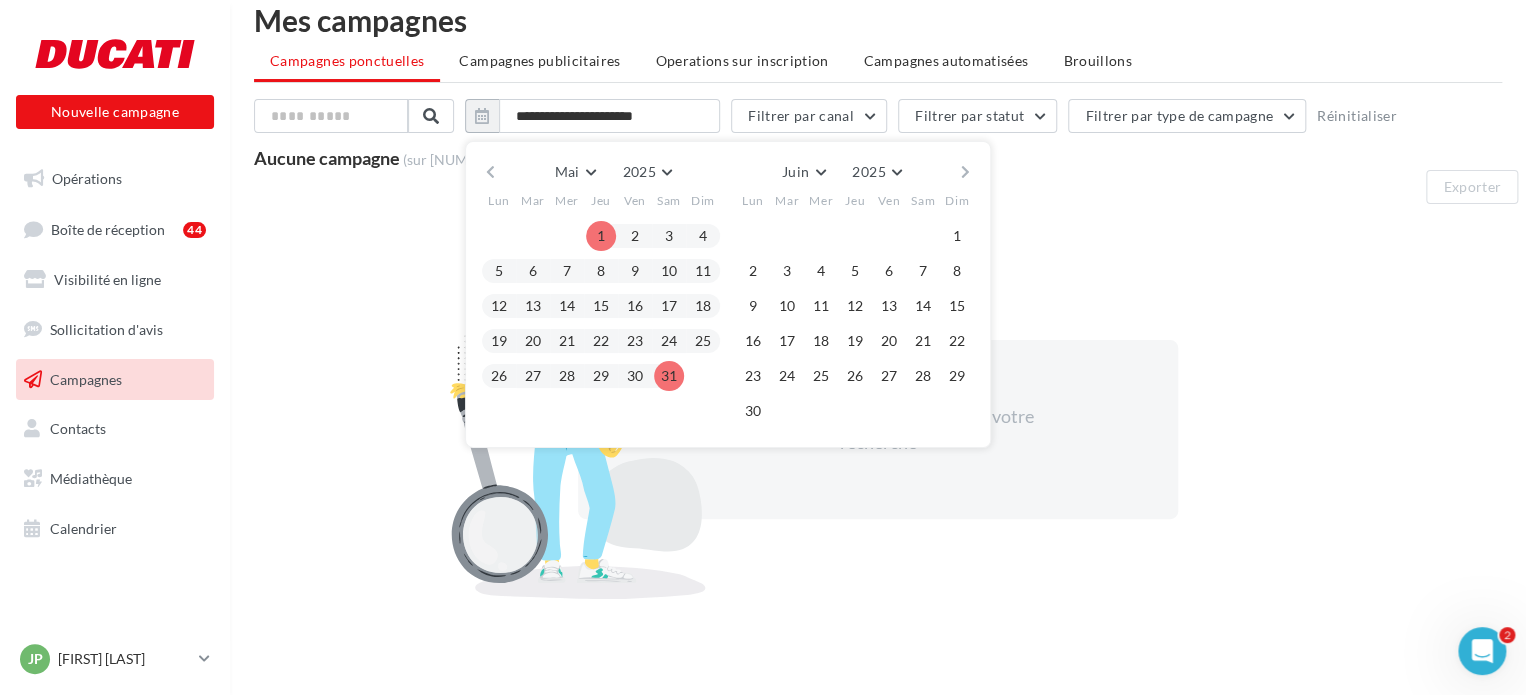 click on "31" at bounding box center [601, 236] 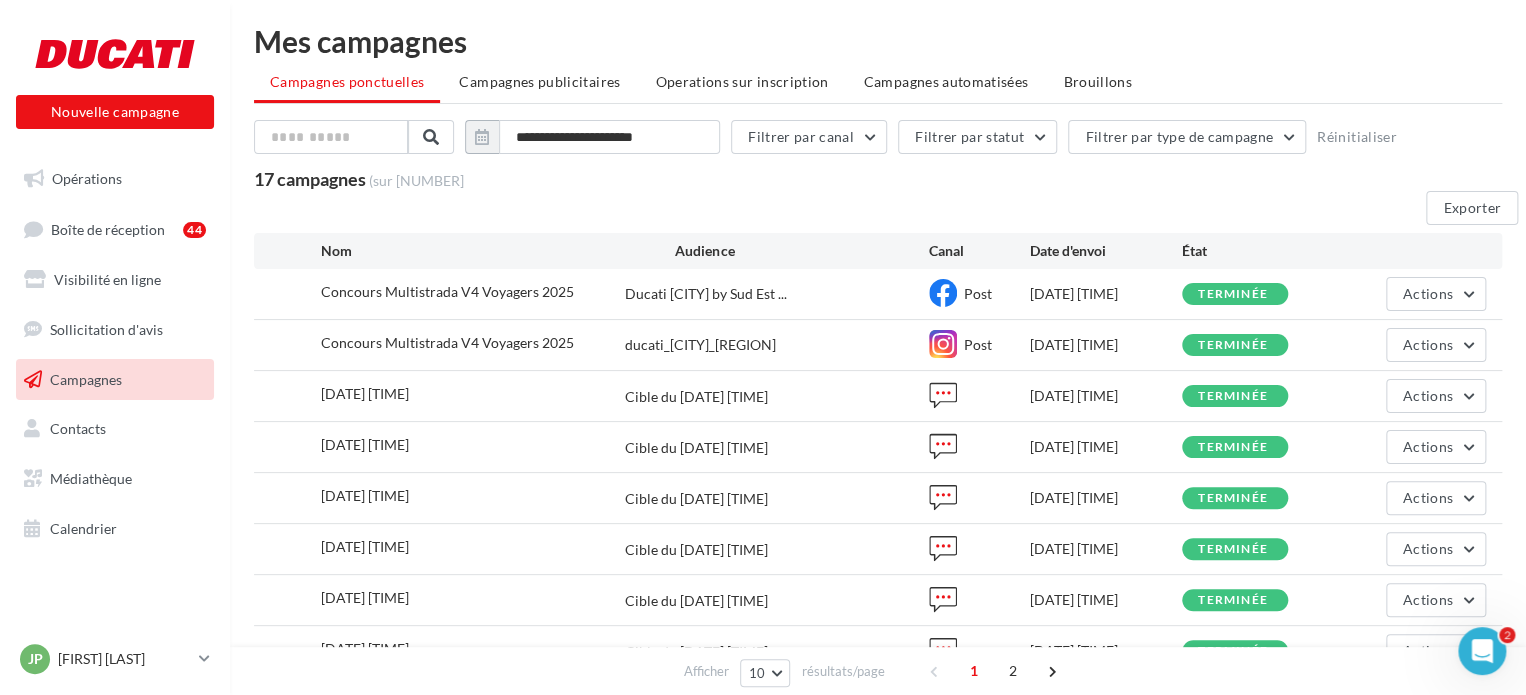 scroll, scrollTop: 0, scrollLeft: 0, axis: both 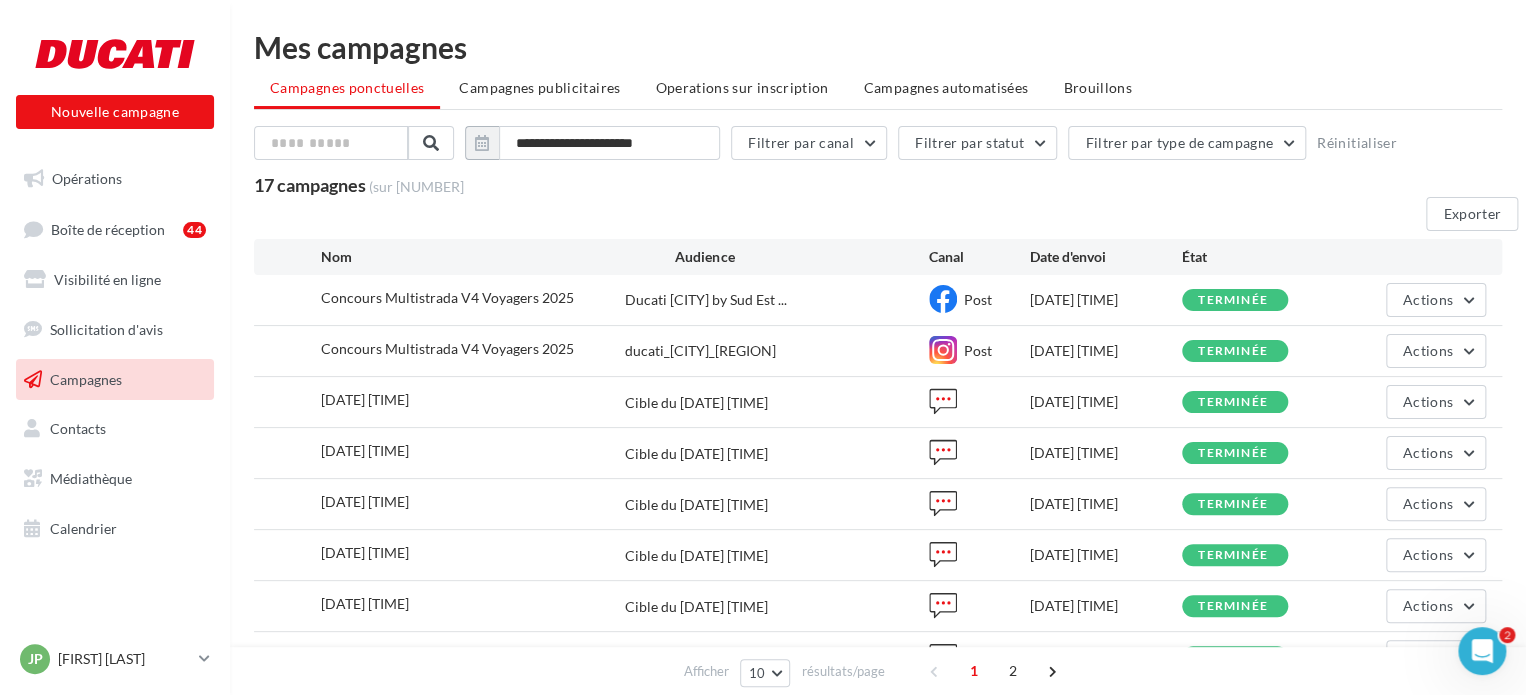 click on "Exporter" at bounding box center (886, 218) 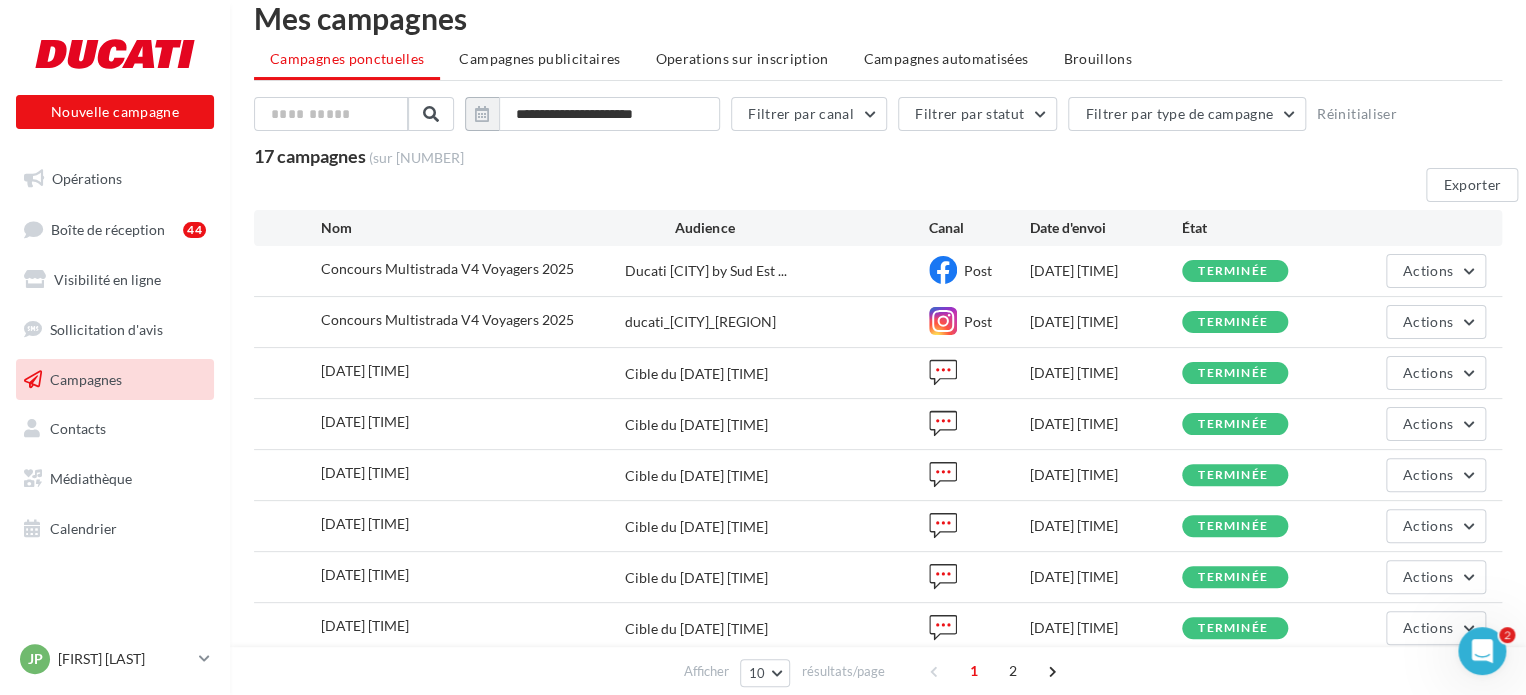 scroll, scrollTop: 0, scrollLeft: 0, axis: both 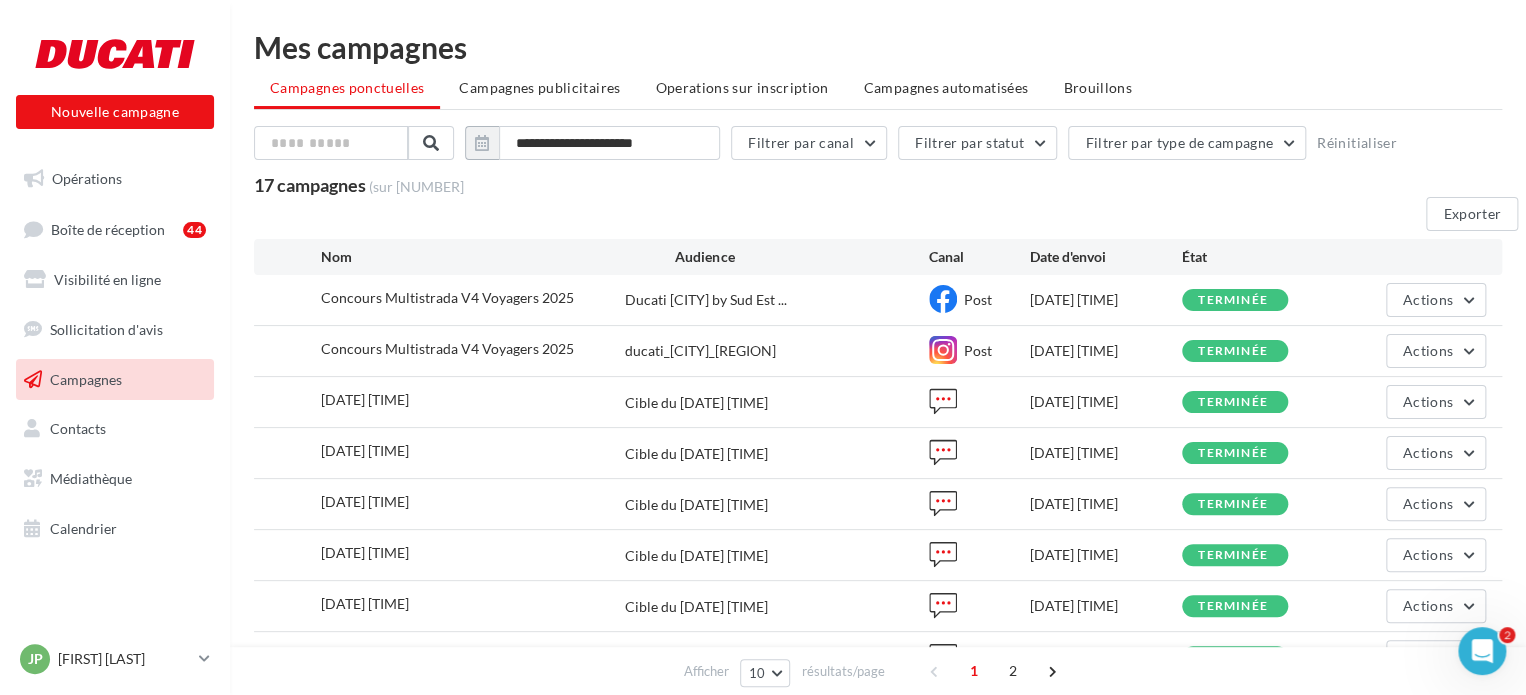 click on "Campagnes" at bounding box center [86, 378] 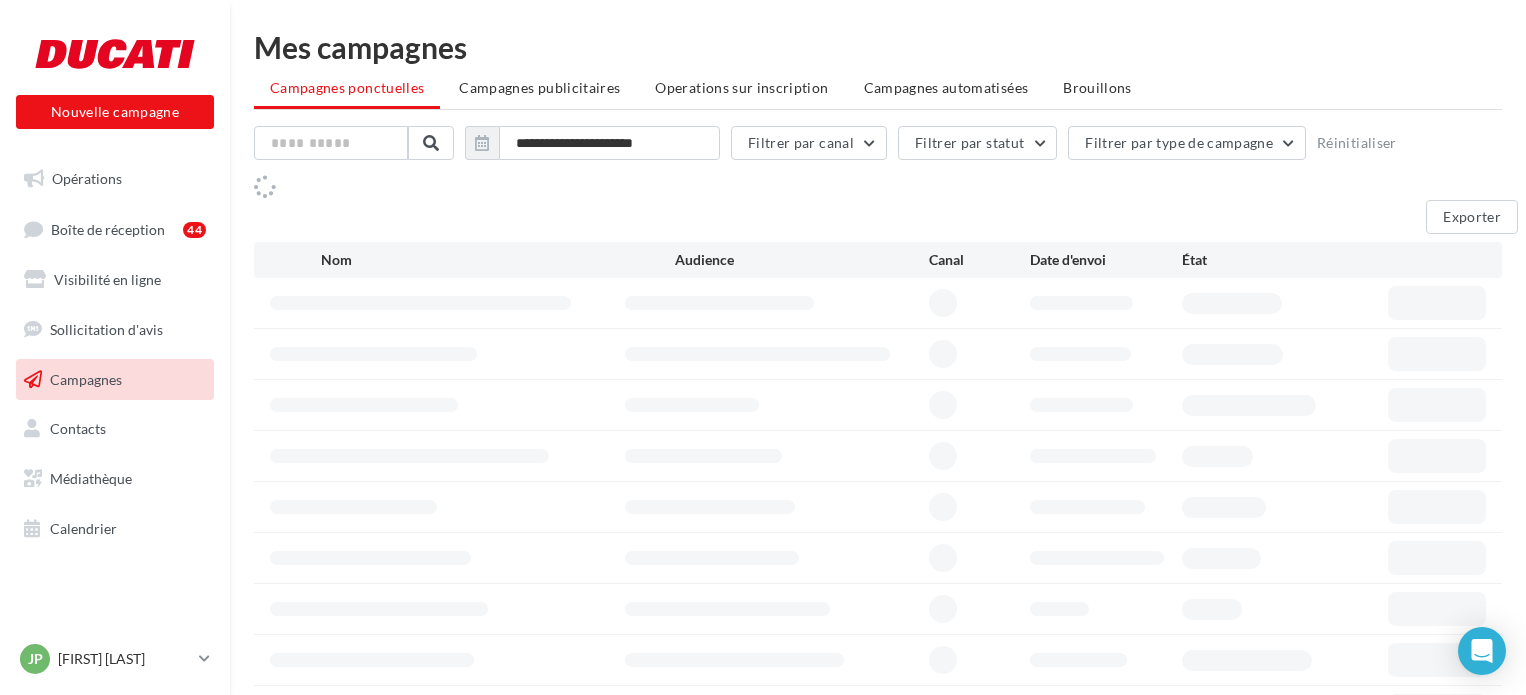 scroll, scrollTop: 0, scrollLeft: 0, axis: both 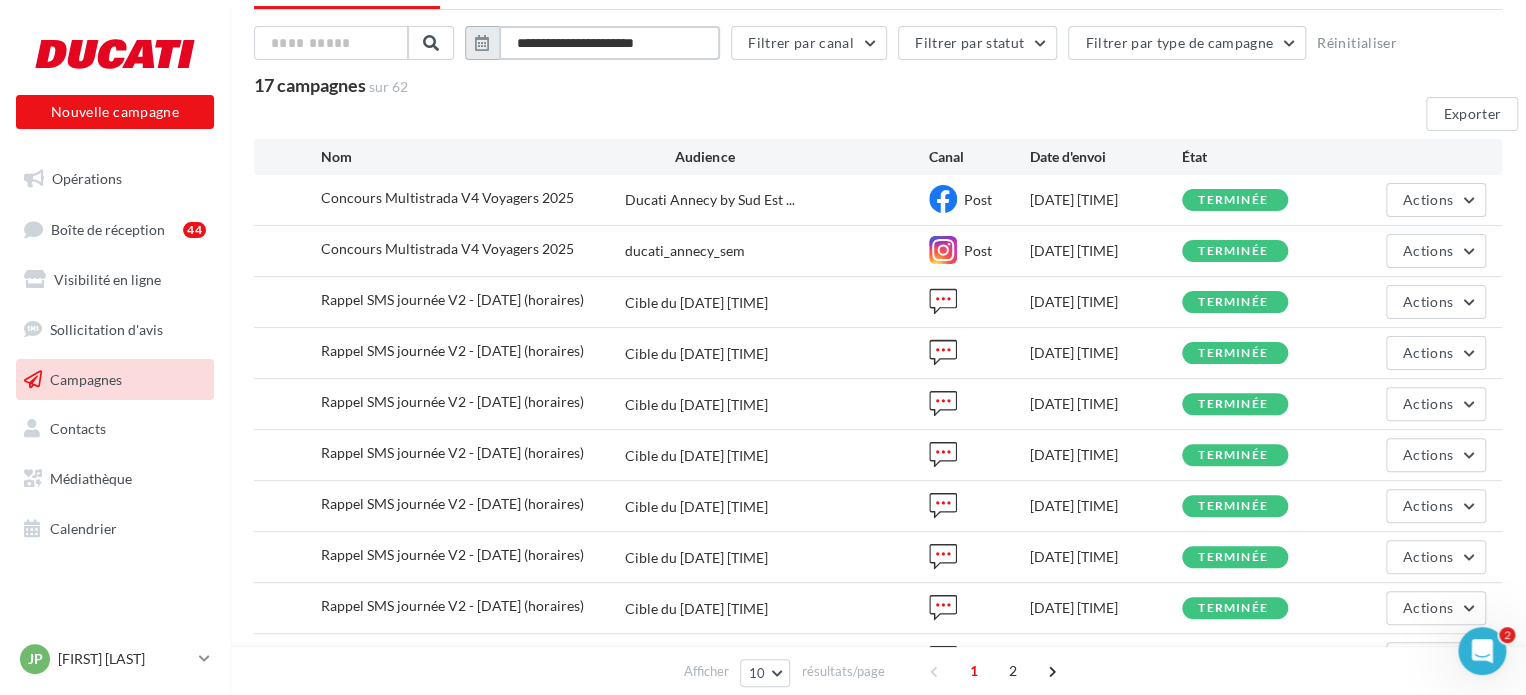 click on "**********" at bounding box center [609, 43] 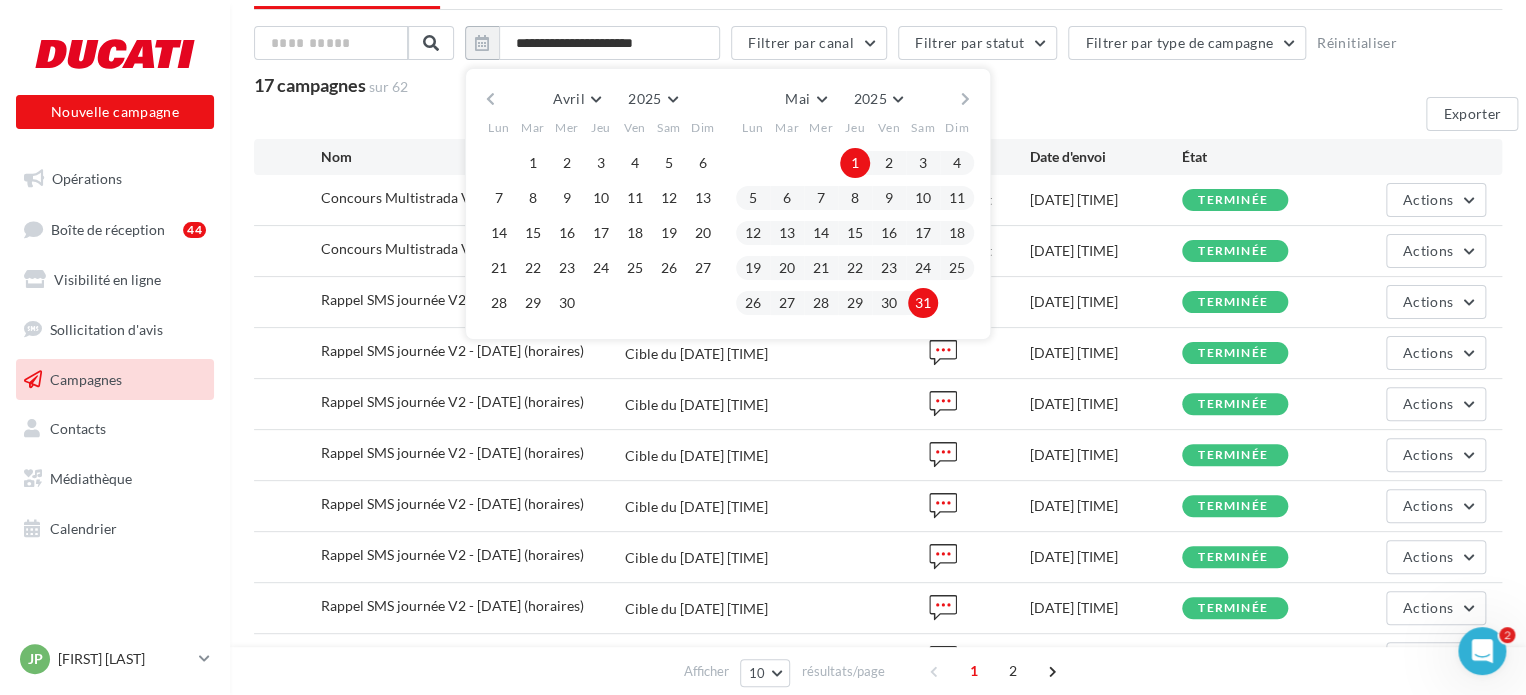 click on "1" at bounding box center [855, 163] 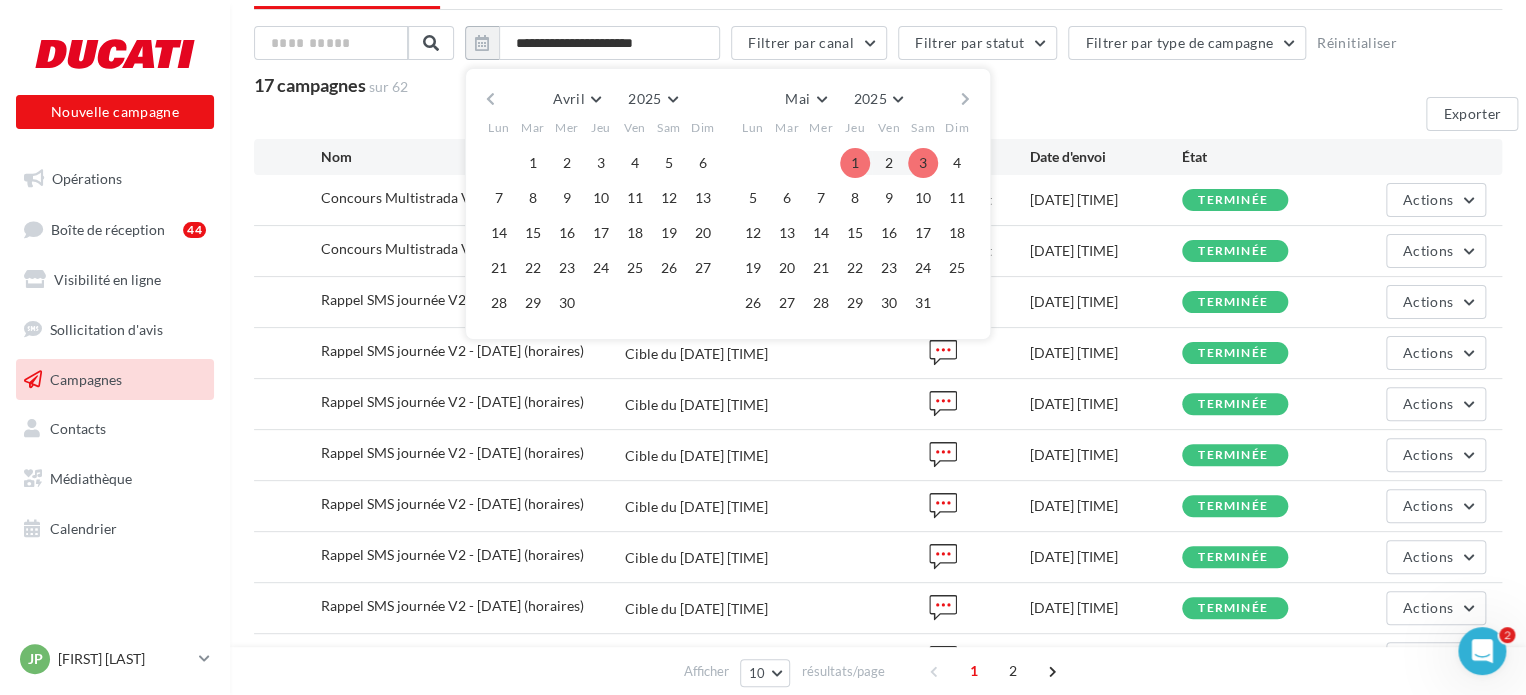 click at bounding box center (965, 99) 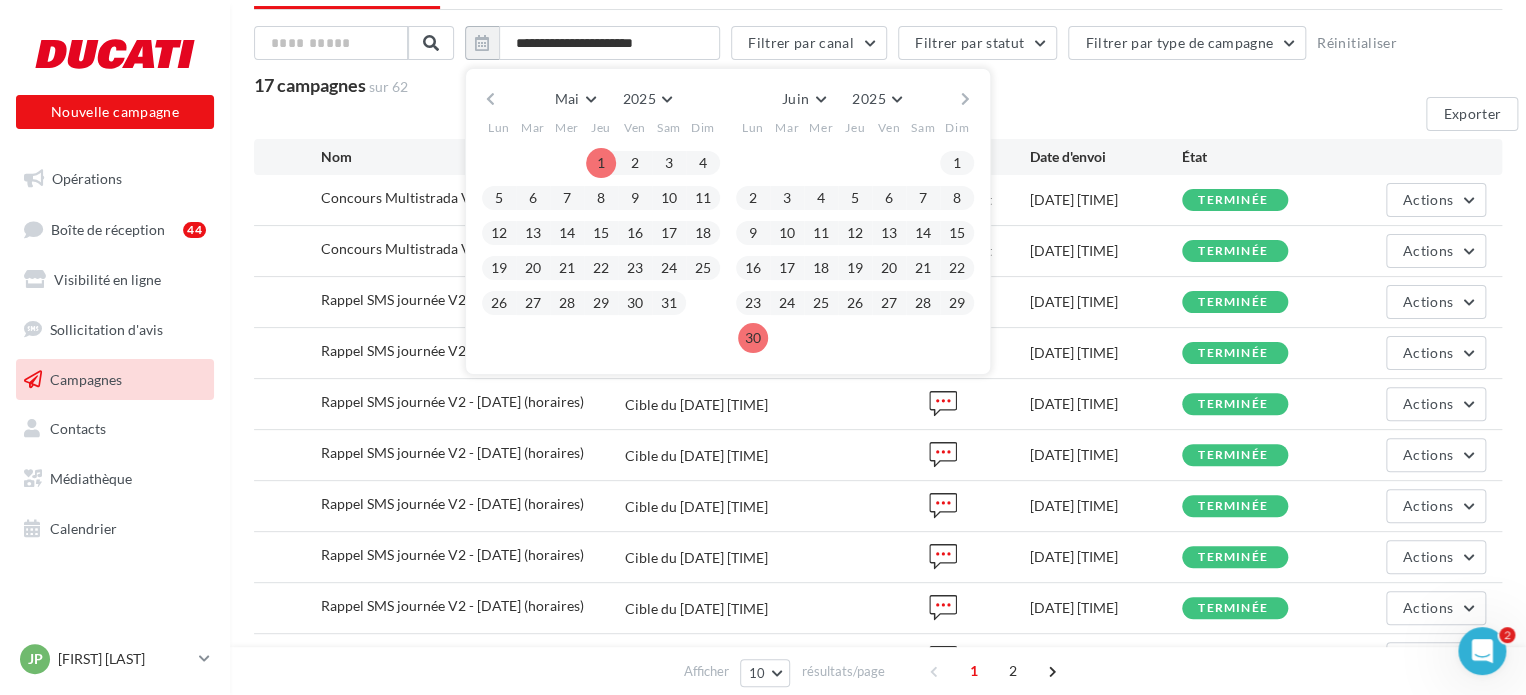 click on "30" at bounding box center [601, 163] 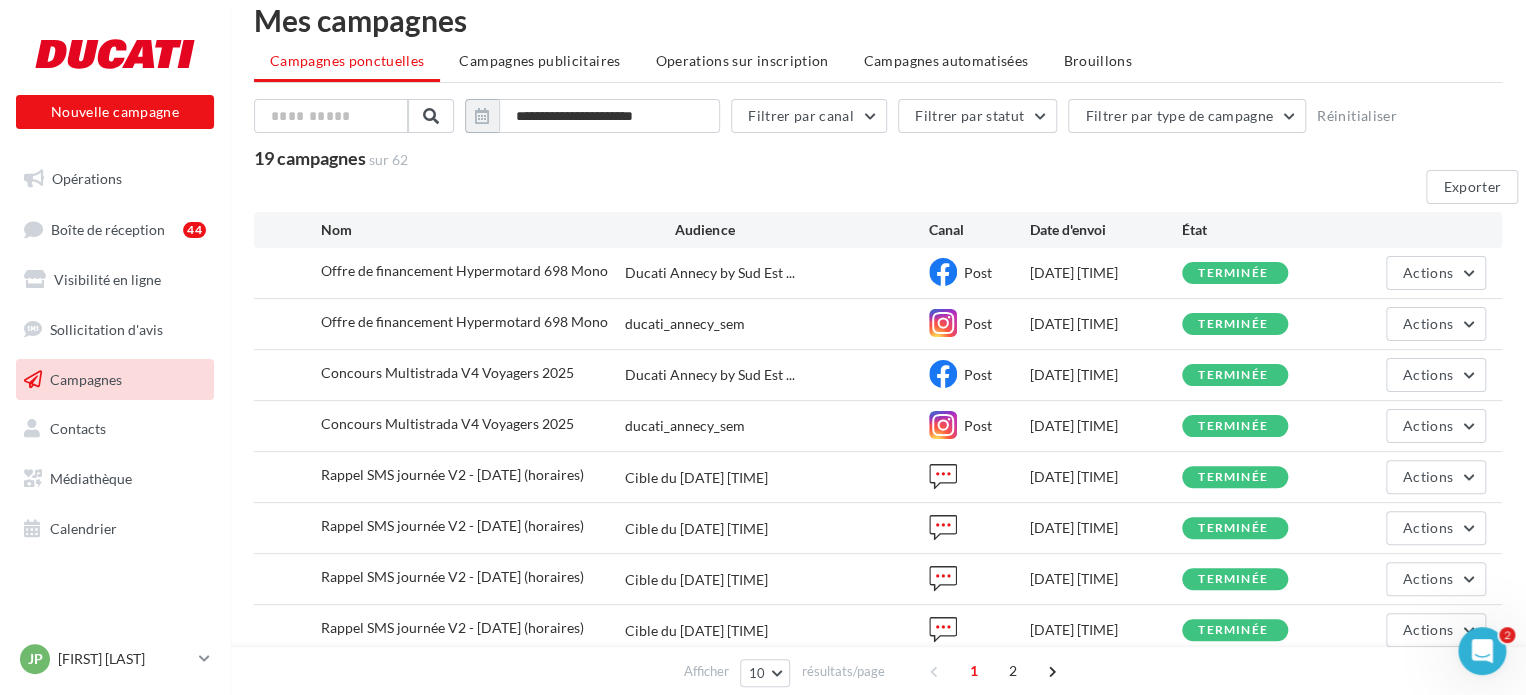 scroll, scrollTop: 0, scrollLeft: 0, axis: both 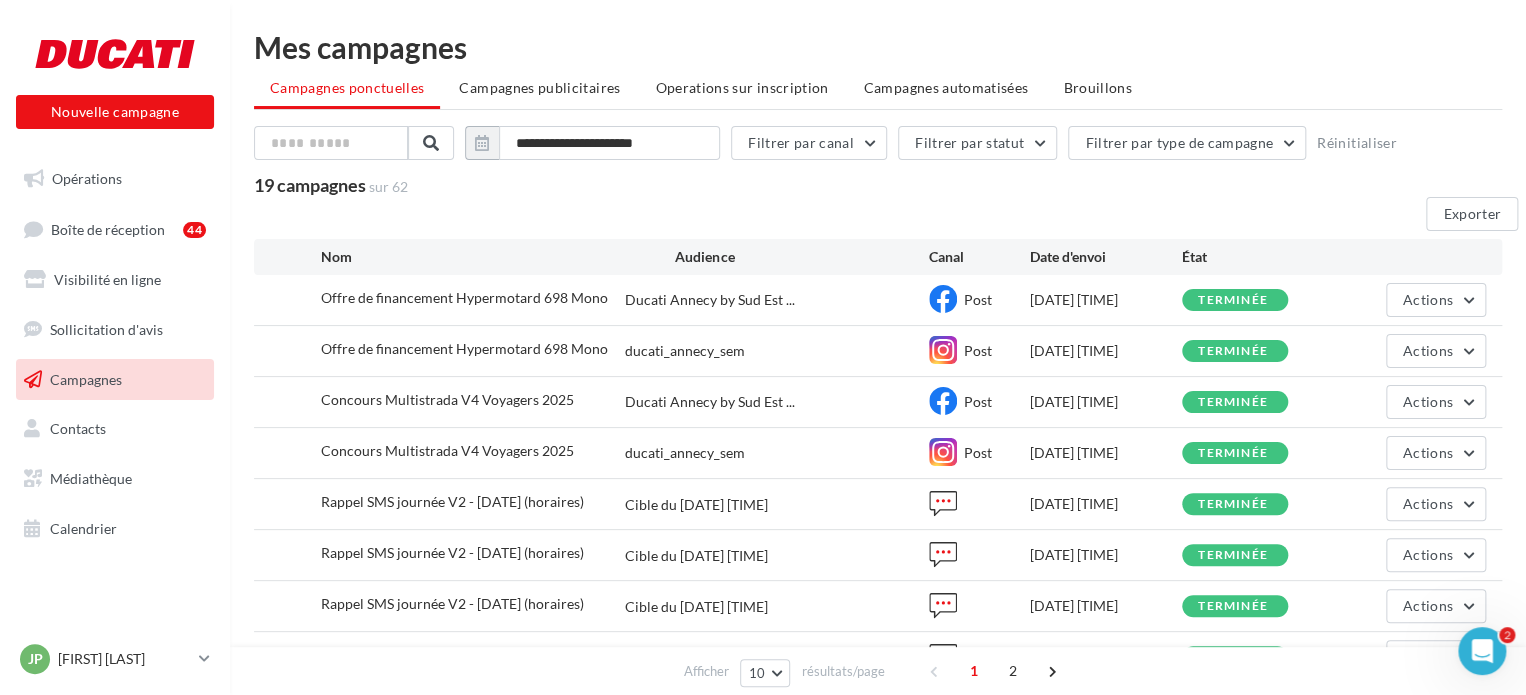 click on "19 campagnes
(sur 62" at bounding box center [720, 186] 